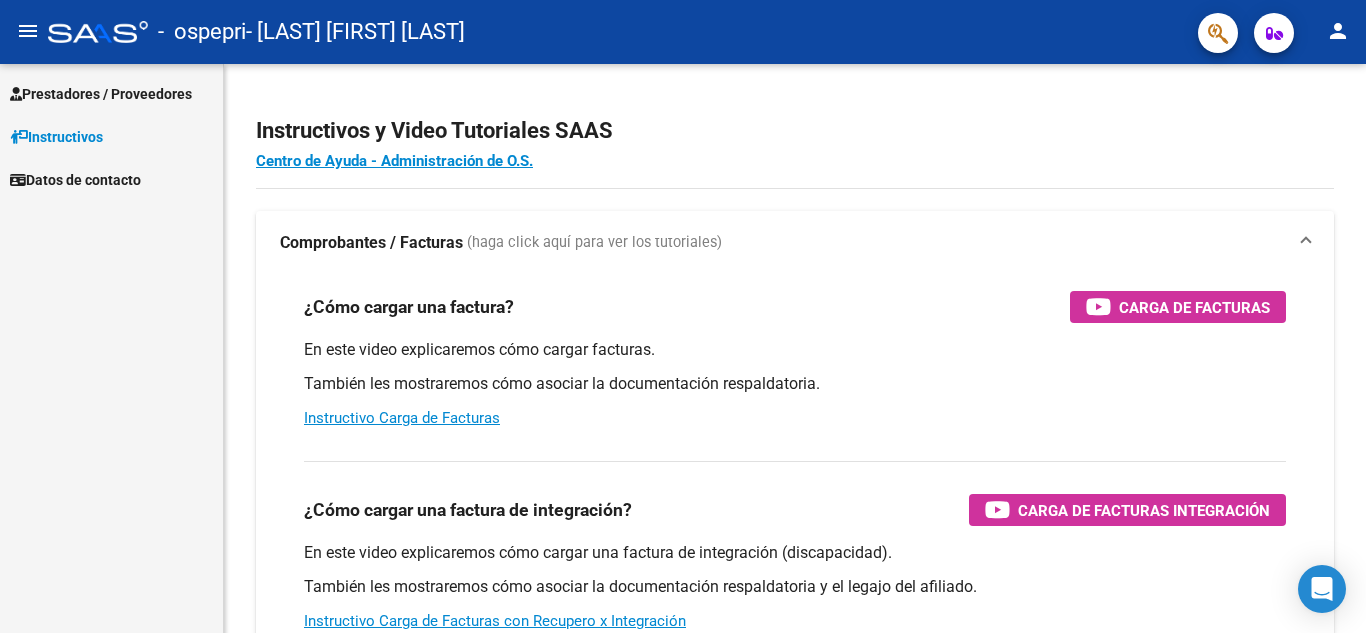 scroll, scrollTop: 0, scrollLeft: 0, axis: both 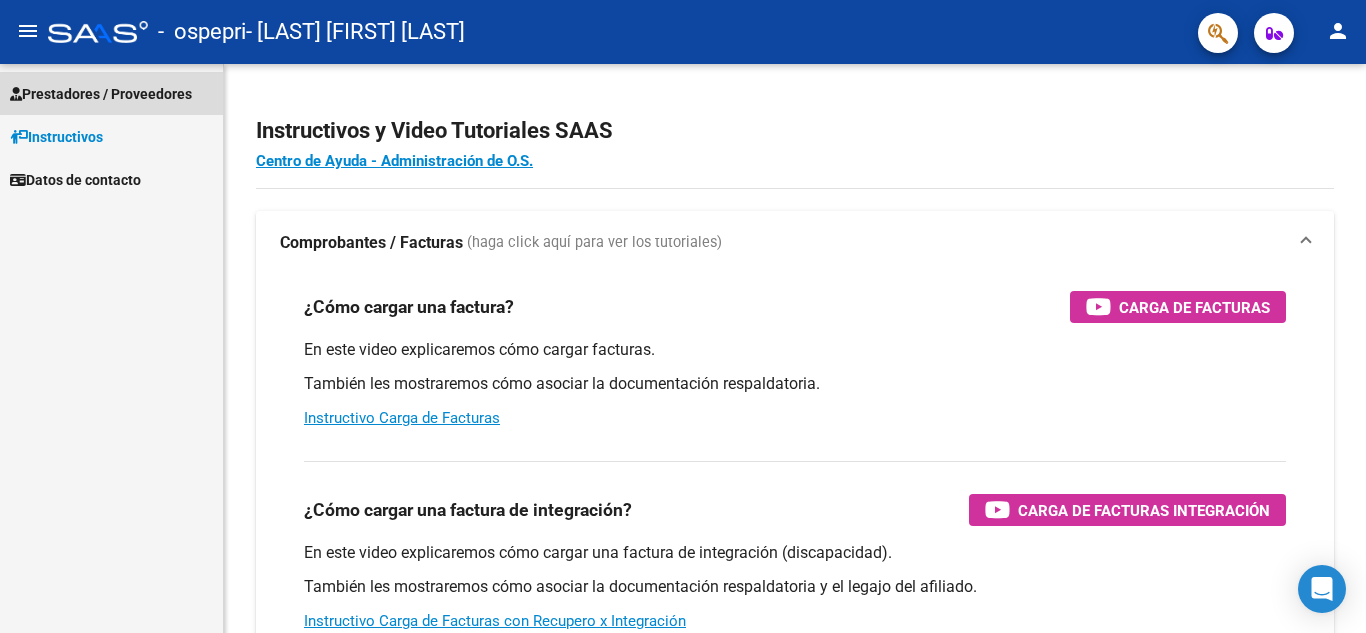 click on "Prestadores / Proveedores" at bounding box center (101, 94) 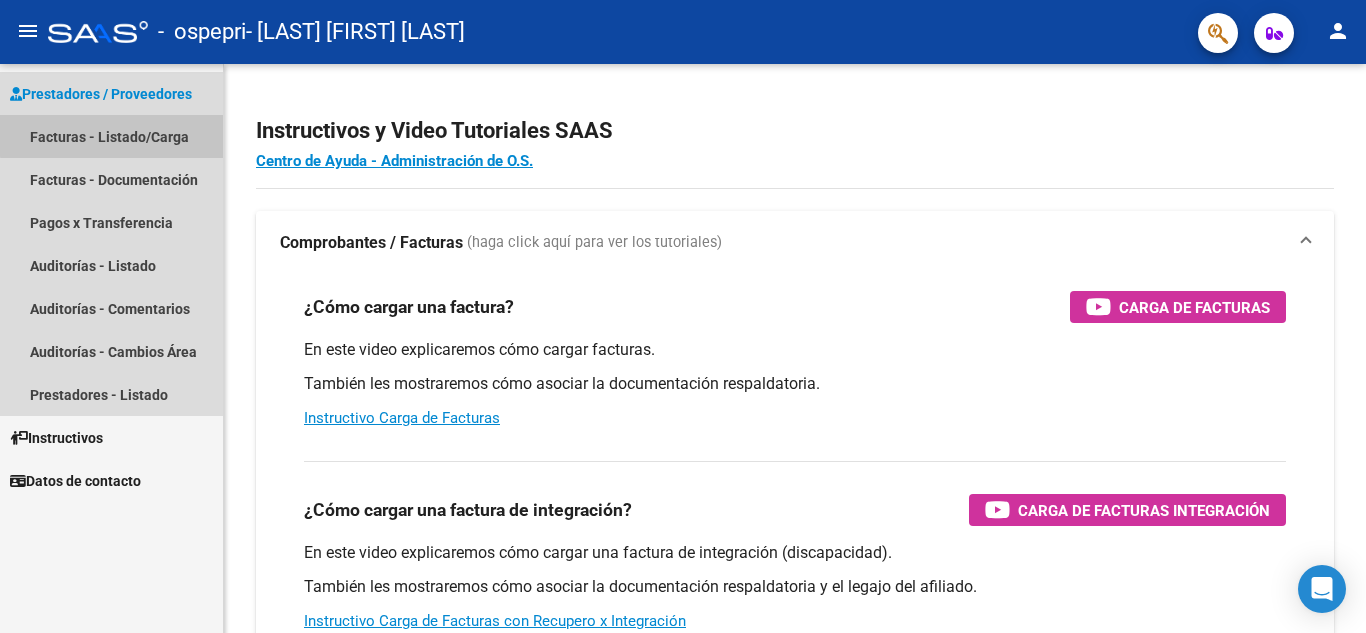 click on "Facturas - Listado/Carga" at bounding box center [111, 136] 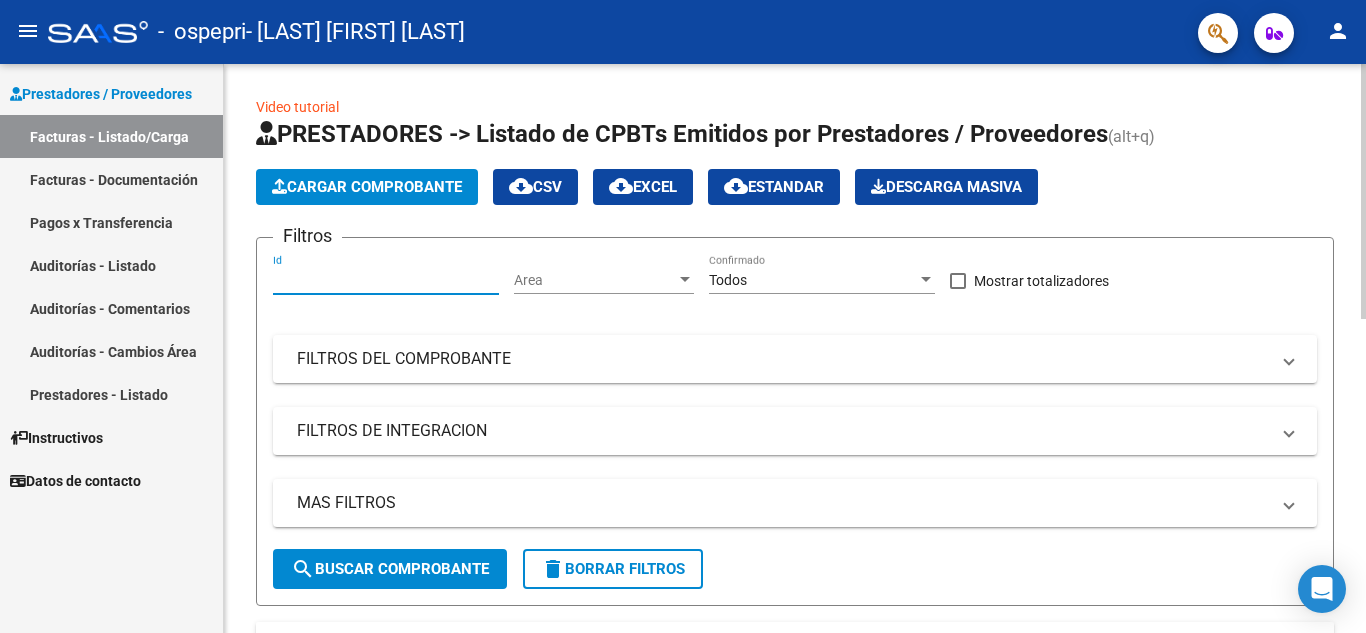 click on "Id" at bounding box center (386, 280) 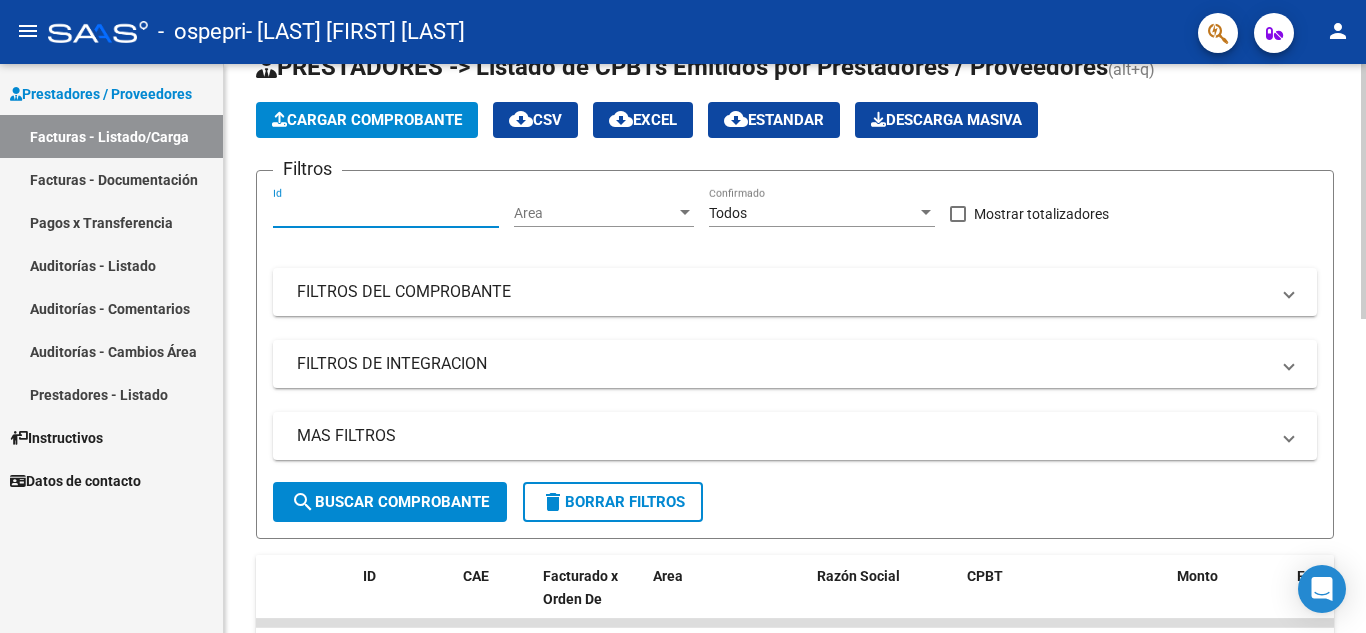 scroll, scrollTop: 100, scrollLeft: 0, axis: vertical 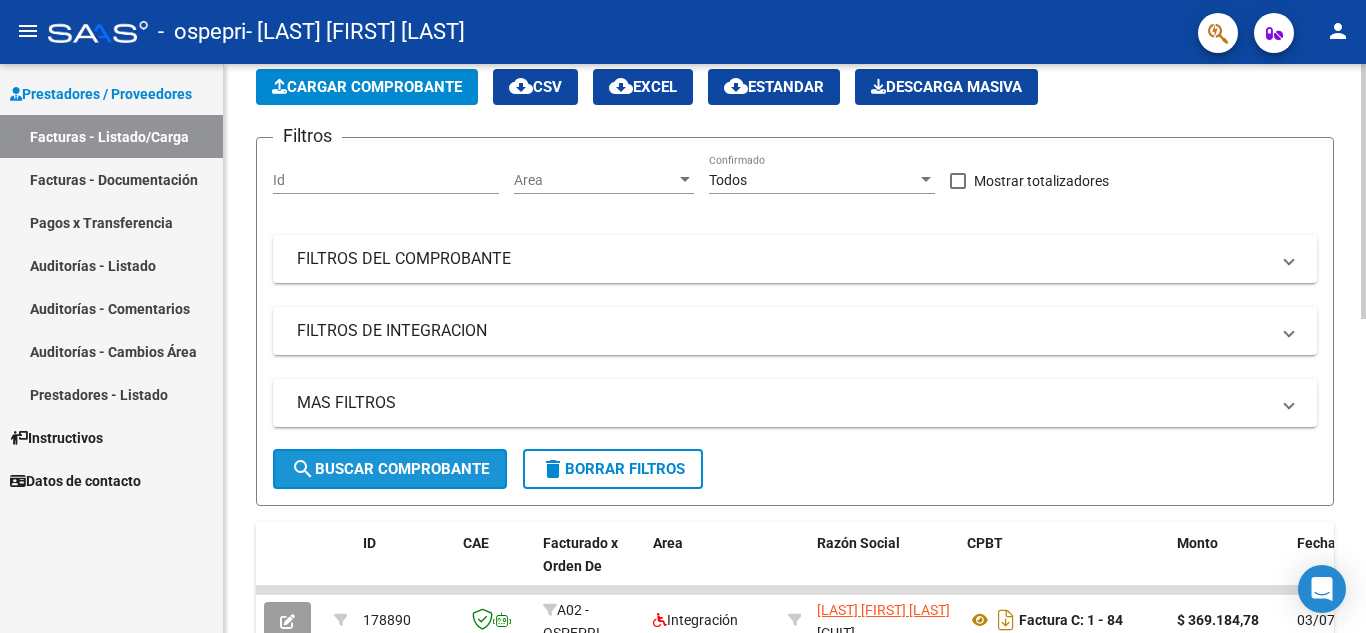 click on "search  Buscar Comprobante" 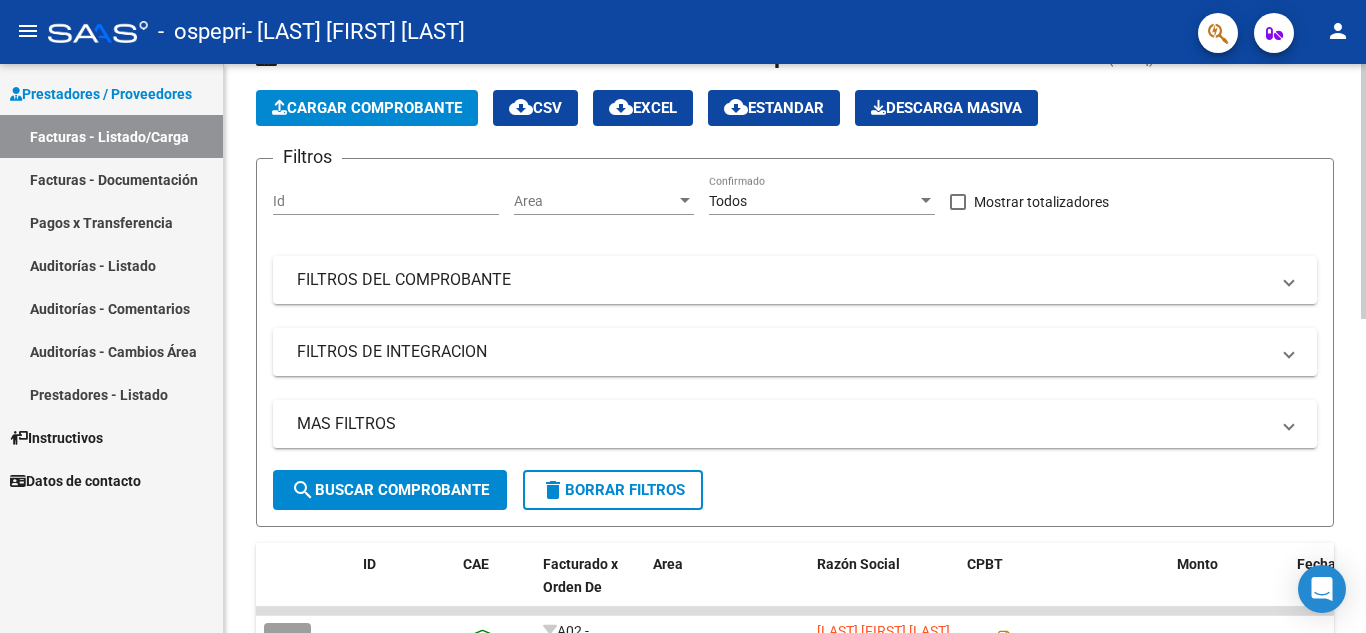 scroll, scrollTop: 0, scrollLeft: 0, axis: both 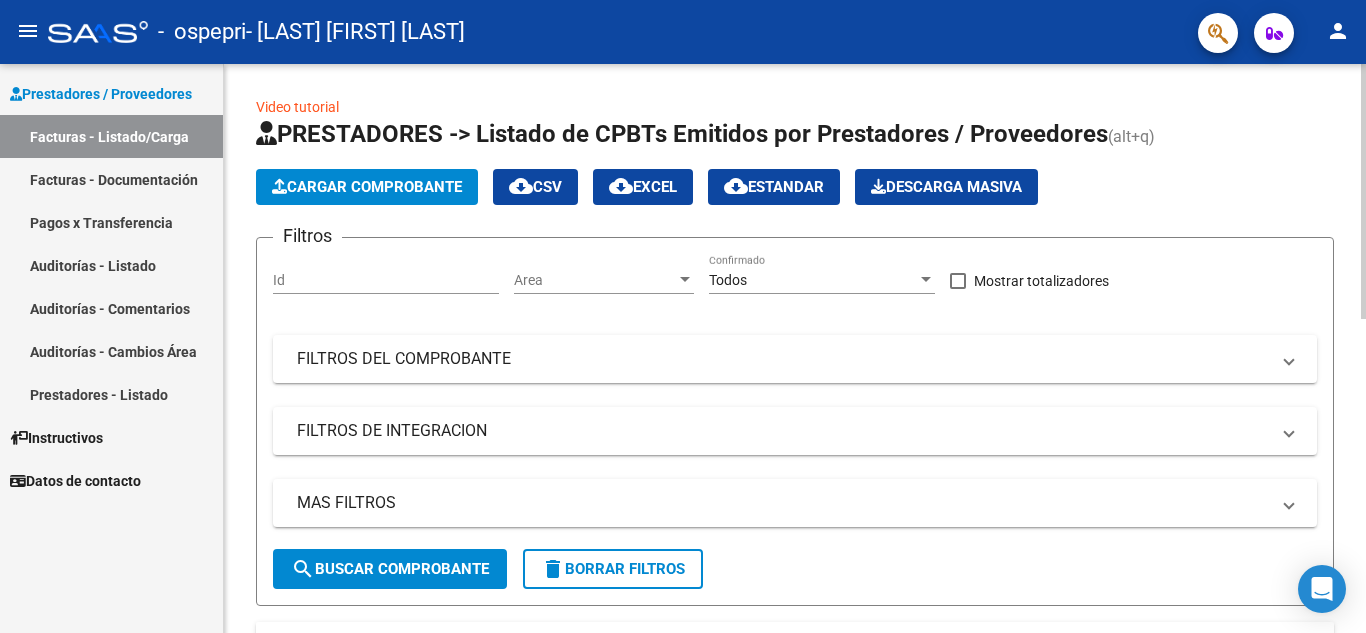 click on "Id" at bounding box center (386, 280) 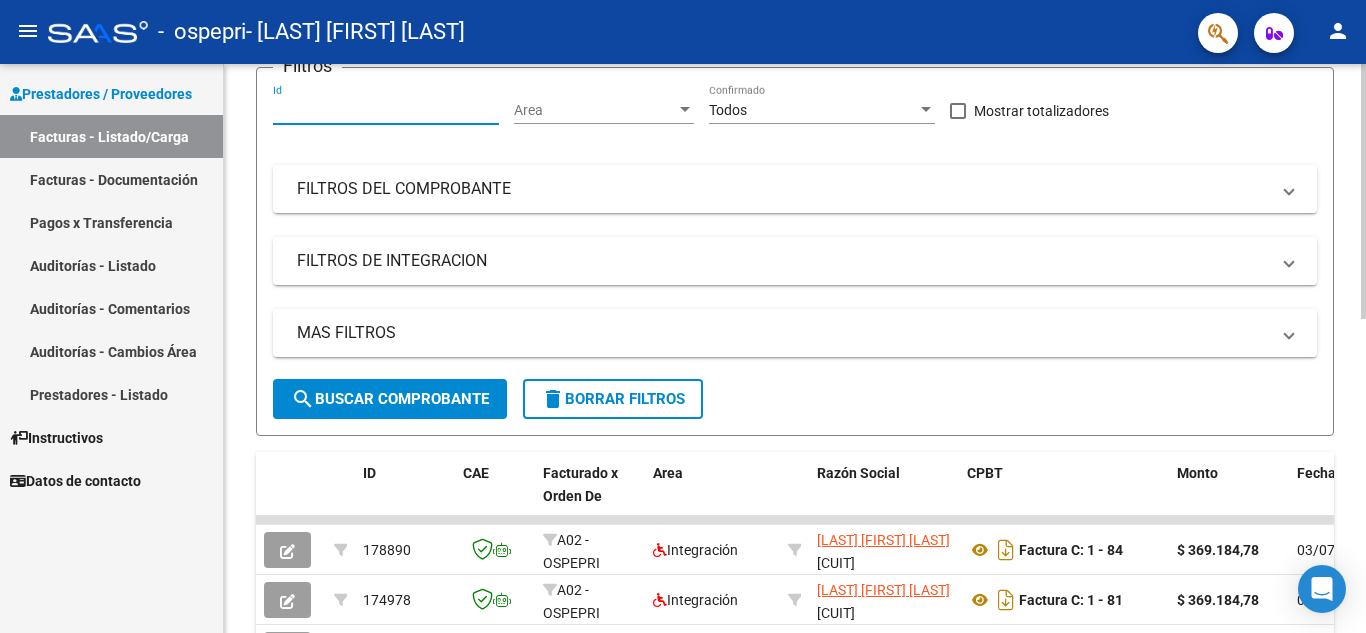 scroll, scrollTop: 200, scrollLeft: 0, axis: vertical 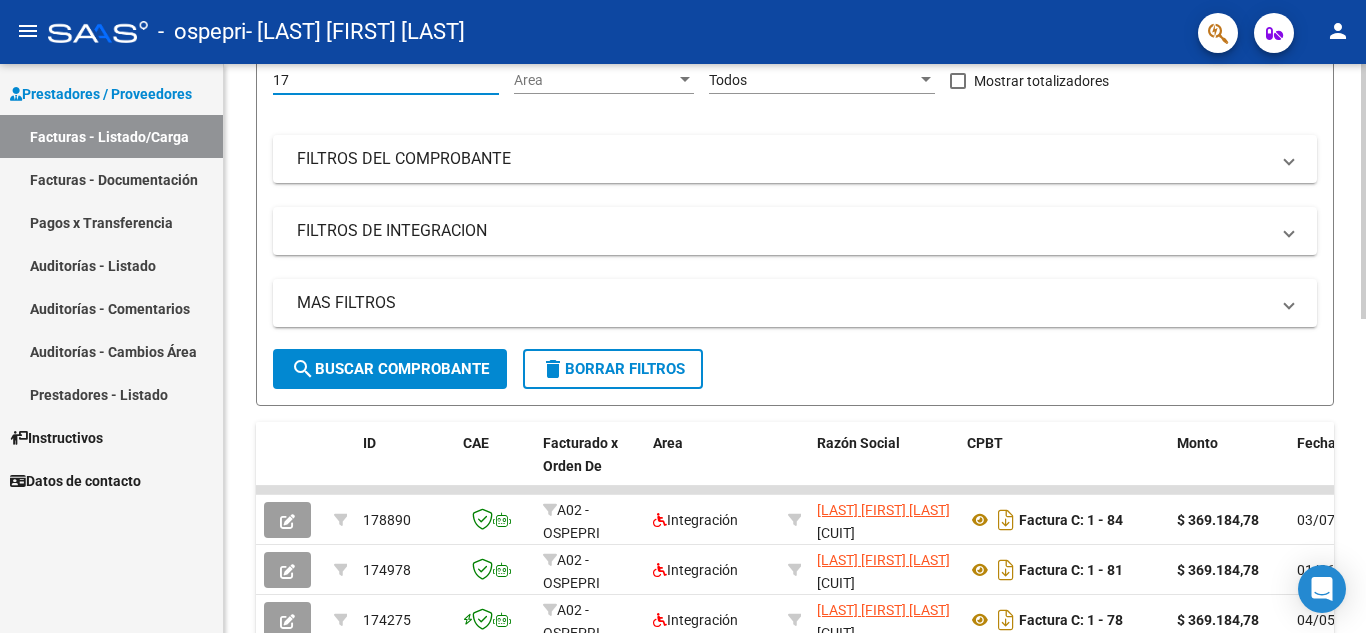 type on "1" 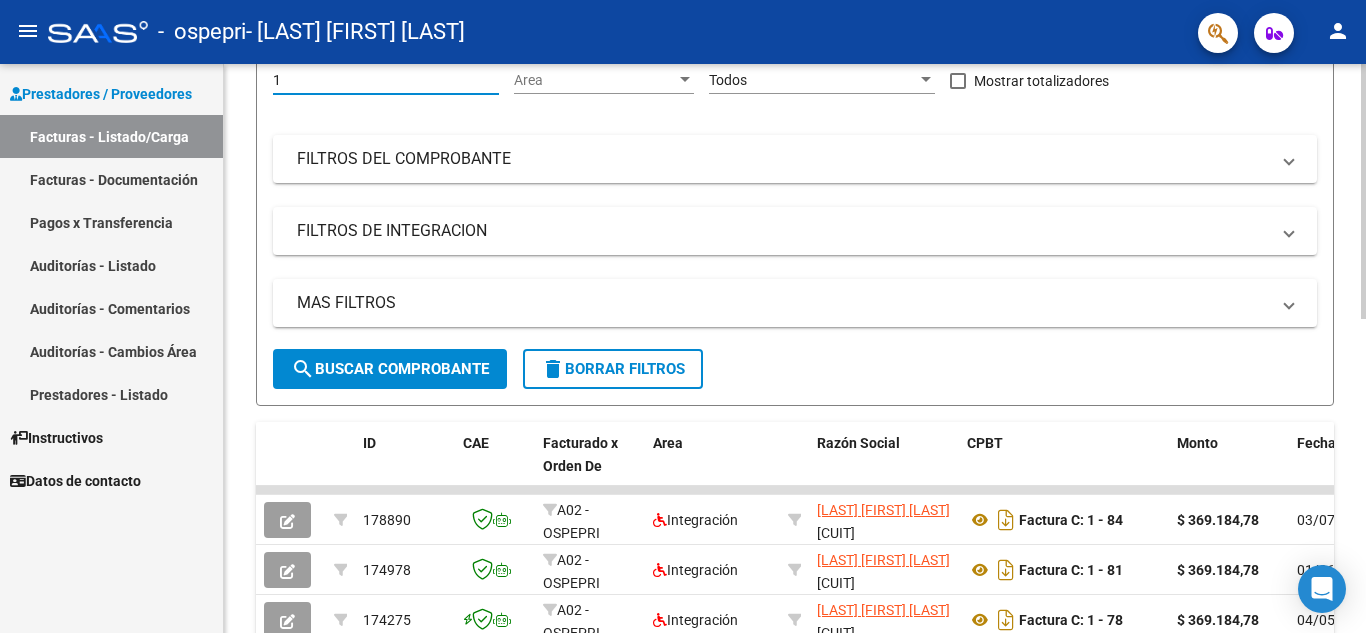 type 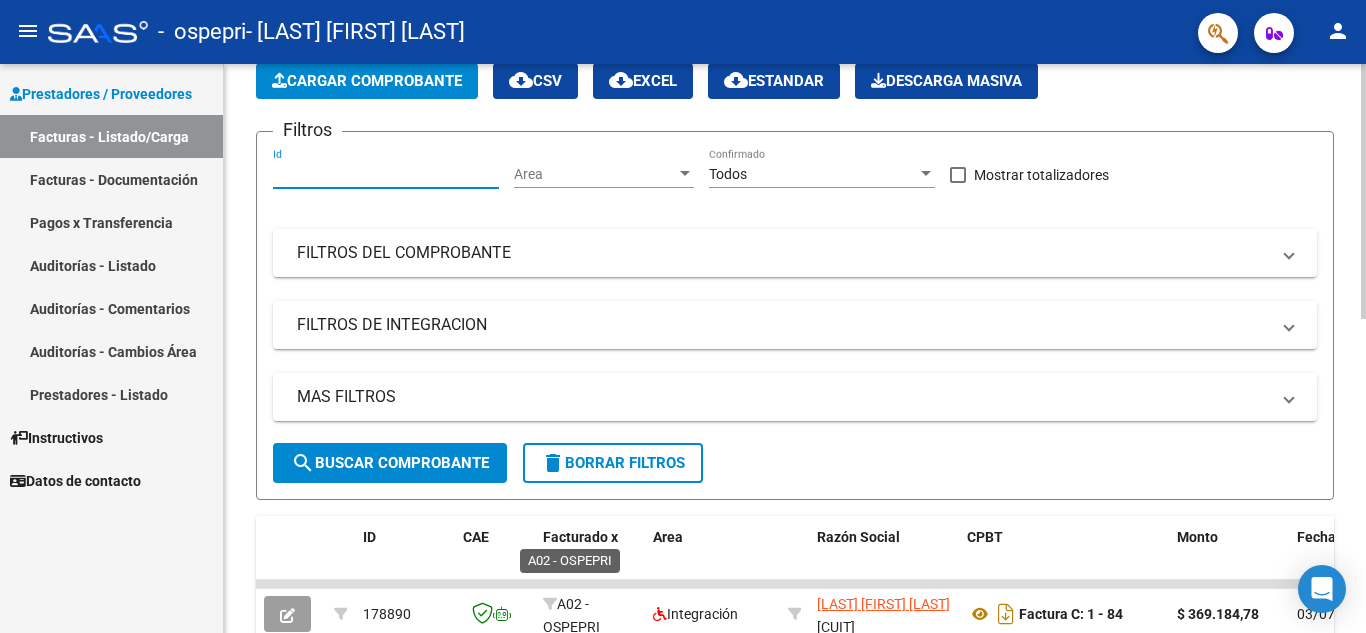 scroll, scrollTop: 100, scrollLeft: 0, axis: vertical 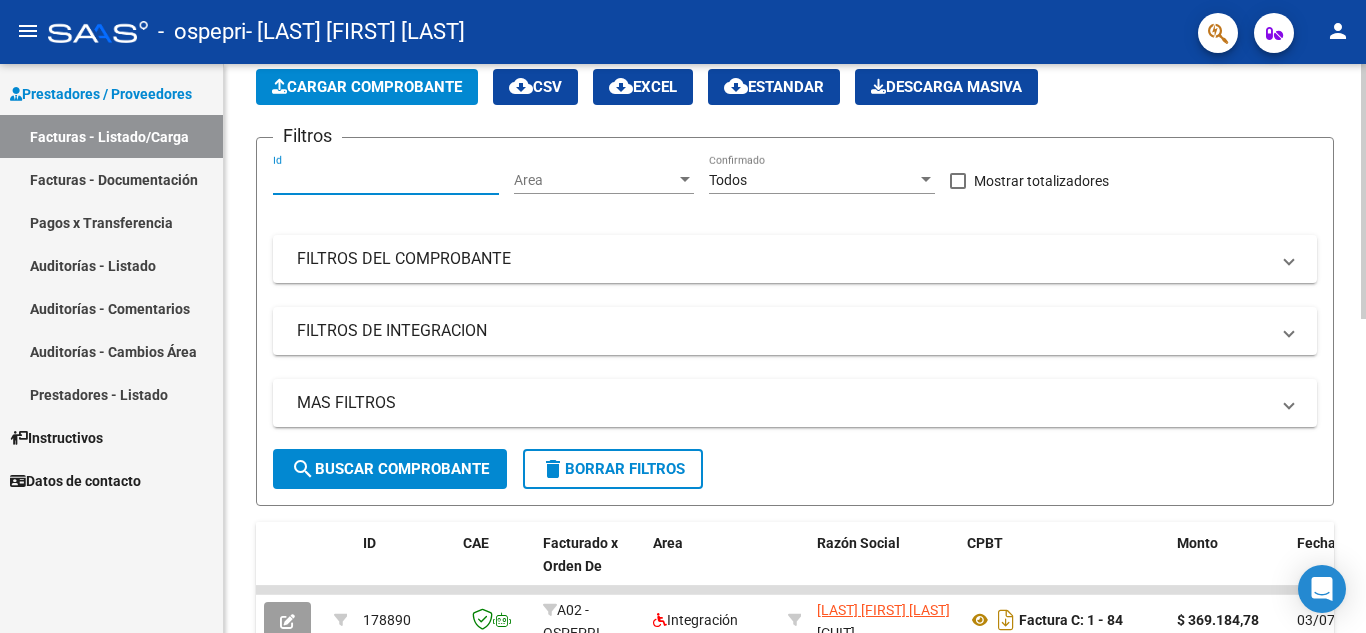 click on "Cargar Comprobante" 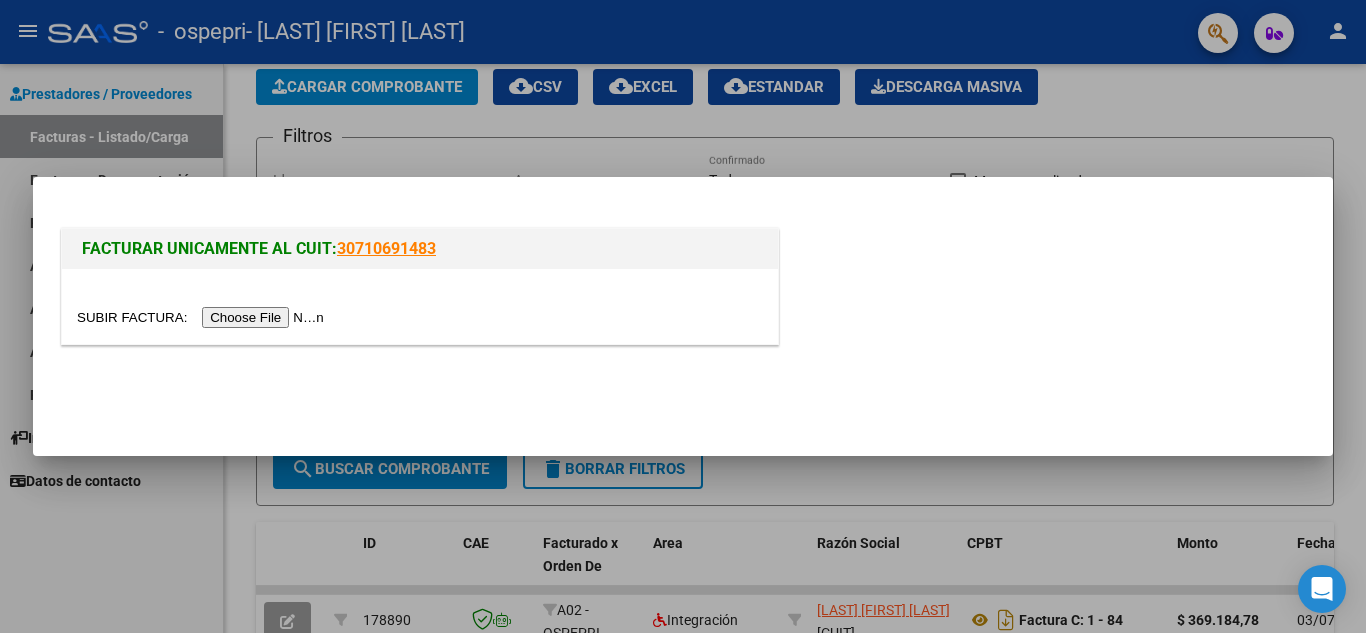 click at bounding box center [203, 317] 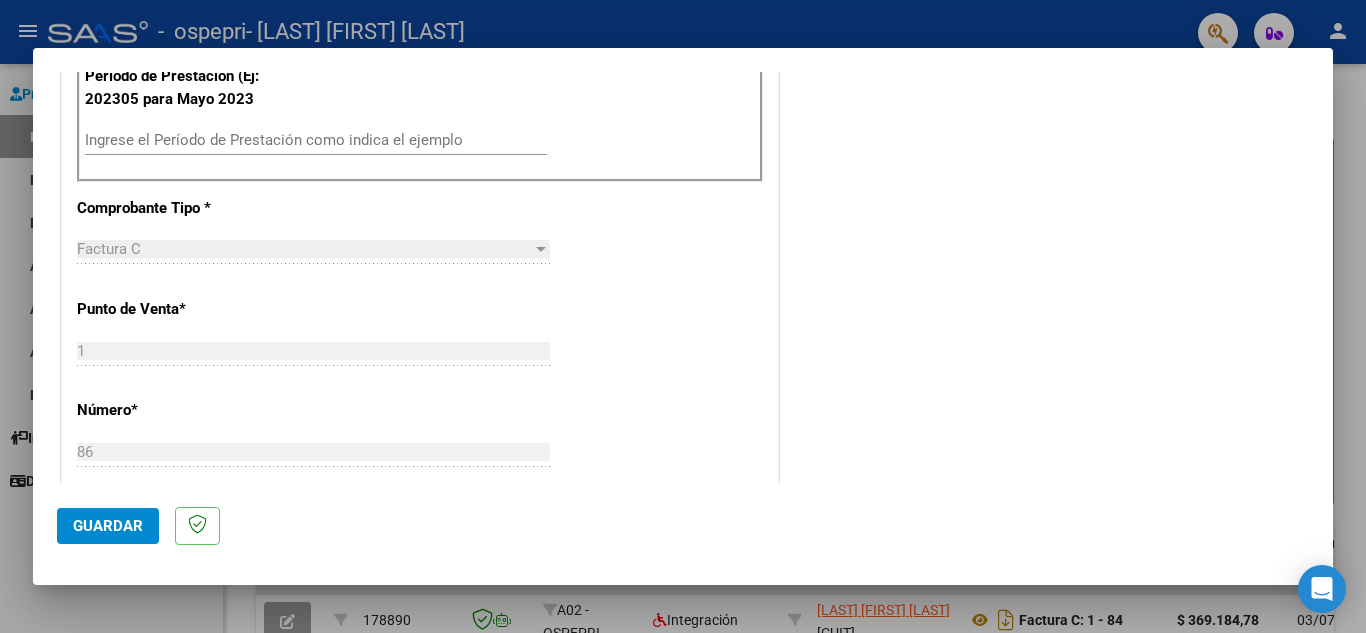 scroll, scrollTop: 511, scrollLeft: 0, axis: vertical 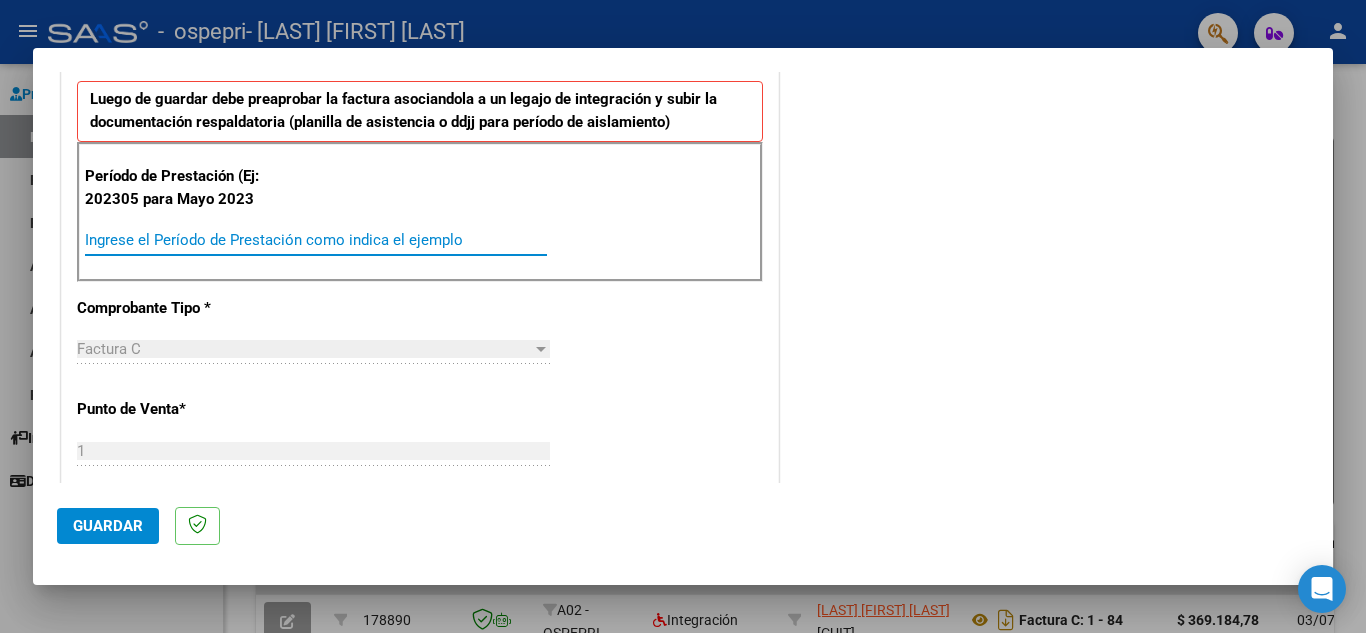 click on "Ingrese el Período de Prestación como indica el ejemplo" at bounding box center [316, 240] 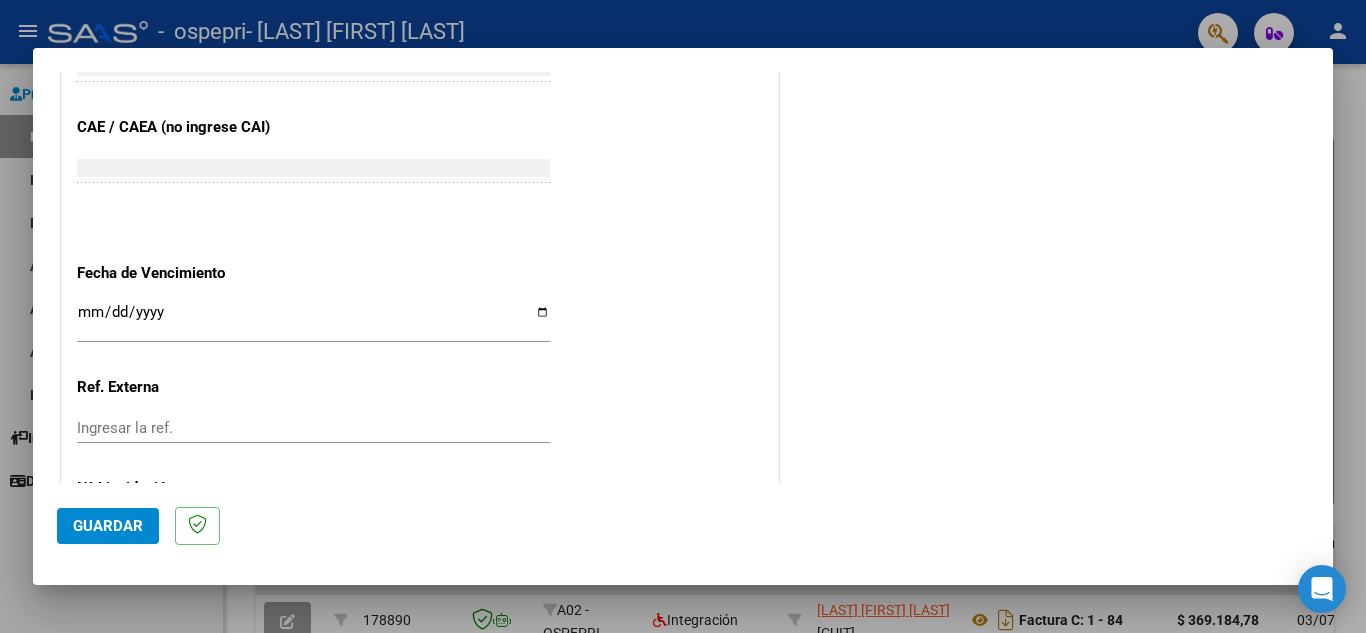 scroll, scrollTop: 1311, scrollLeft: 0, axis: vertical 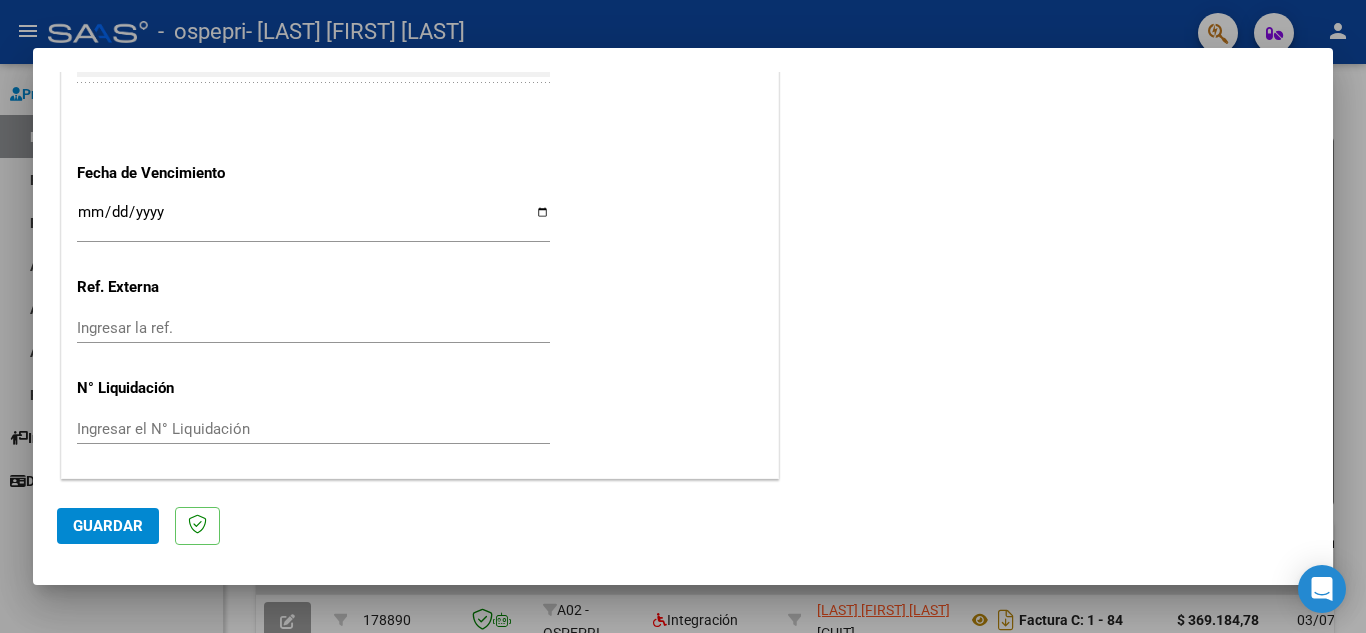 type on "202507" 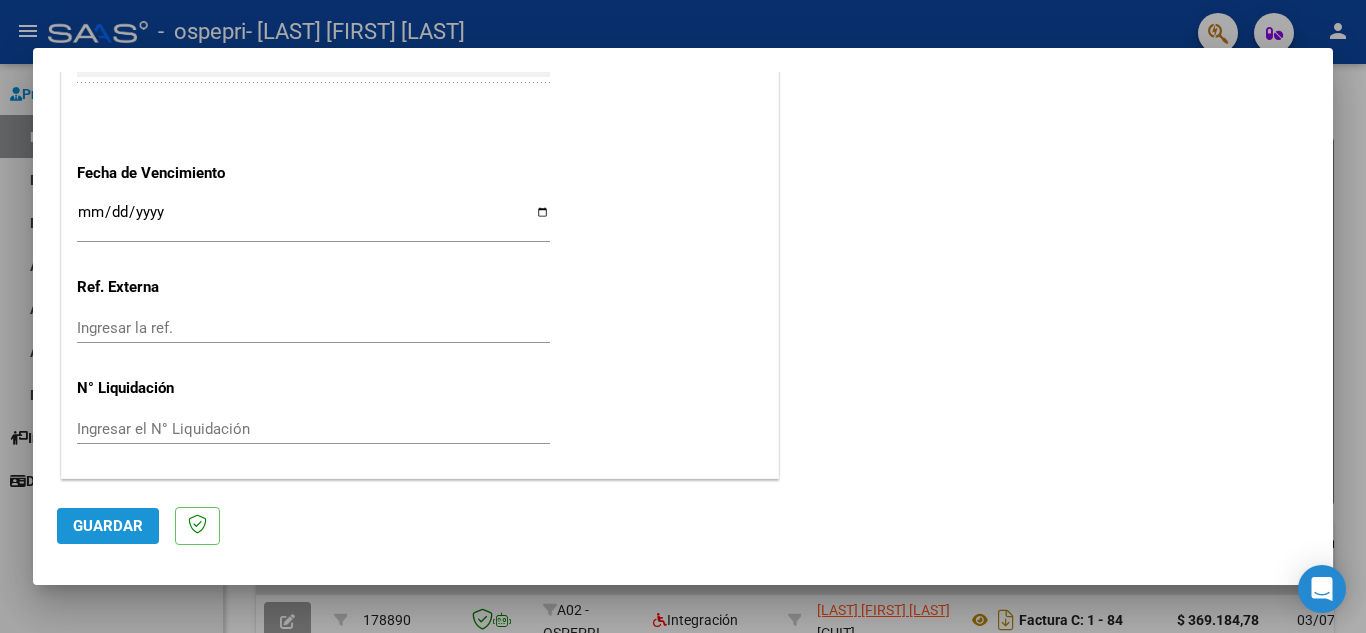 click on "Guardar" 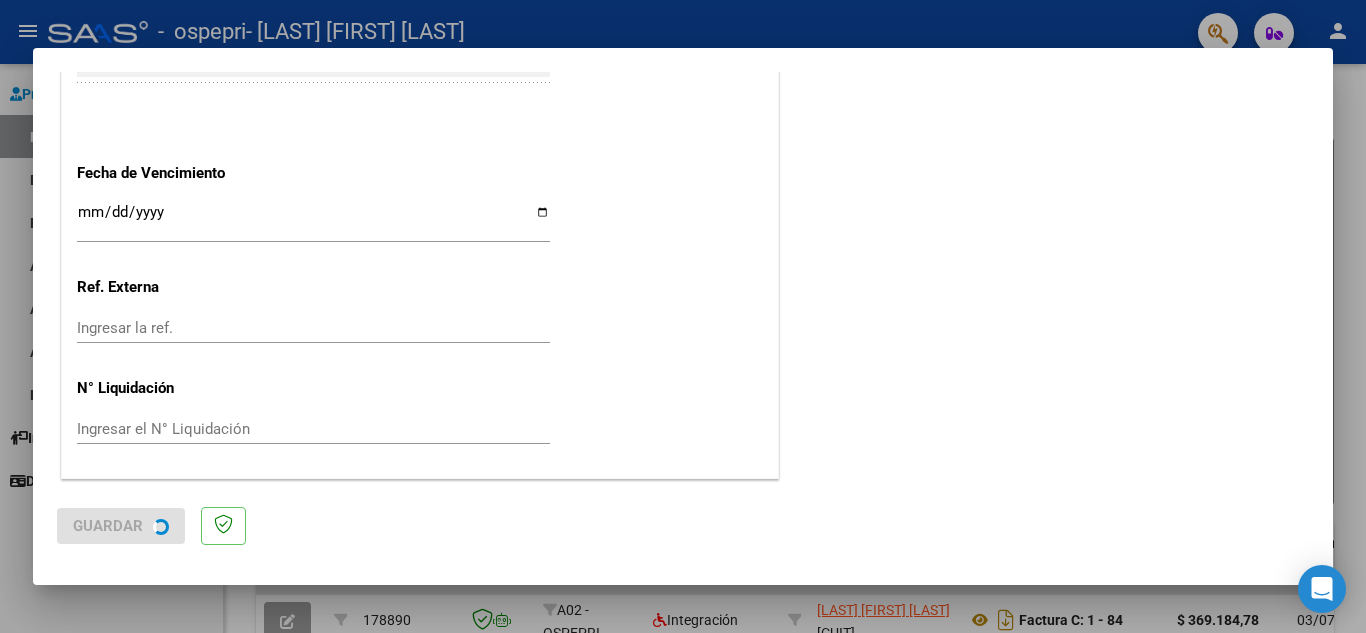 scroll, scrollTop: 0, scrollLeft: 0, axis: both 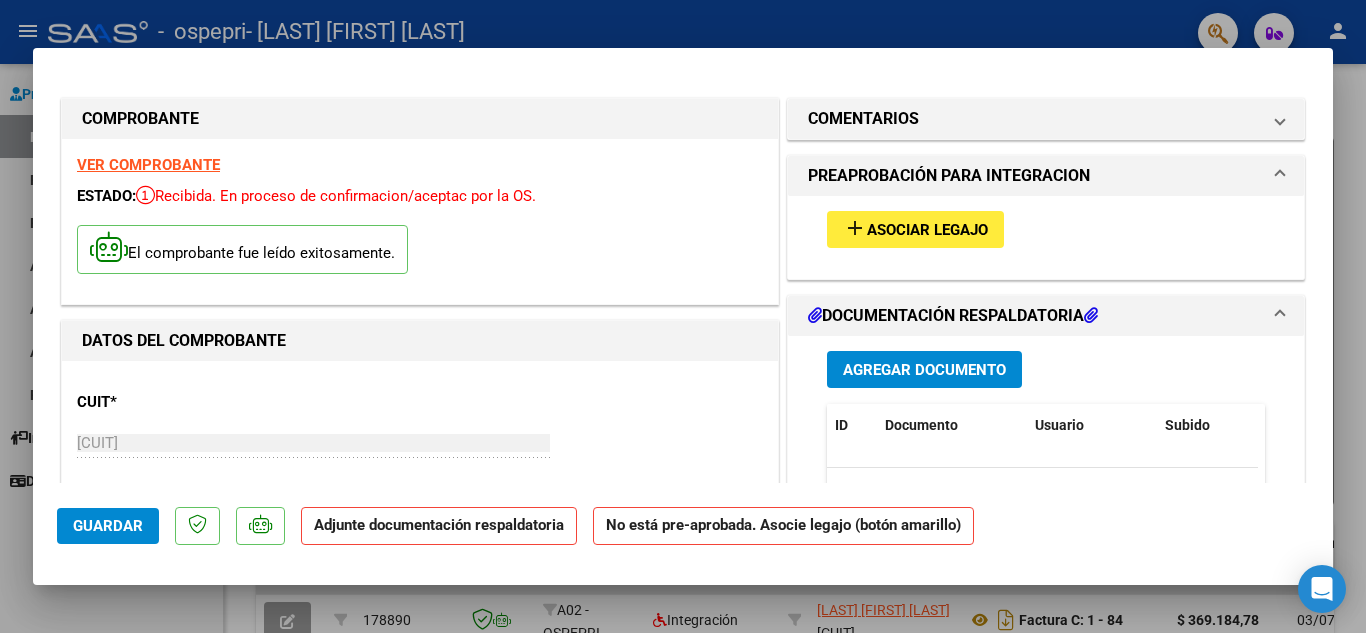 click on "Agregar Documento" at bounding box center [924, 370] 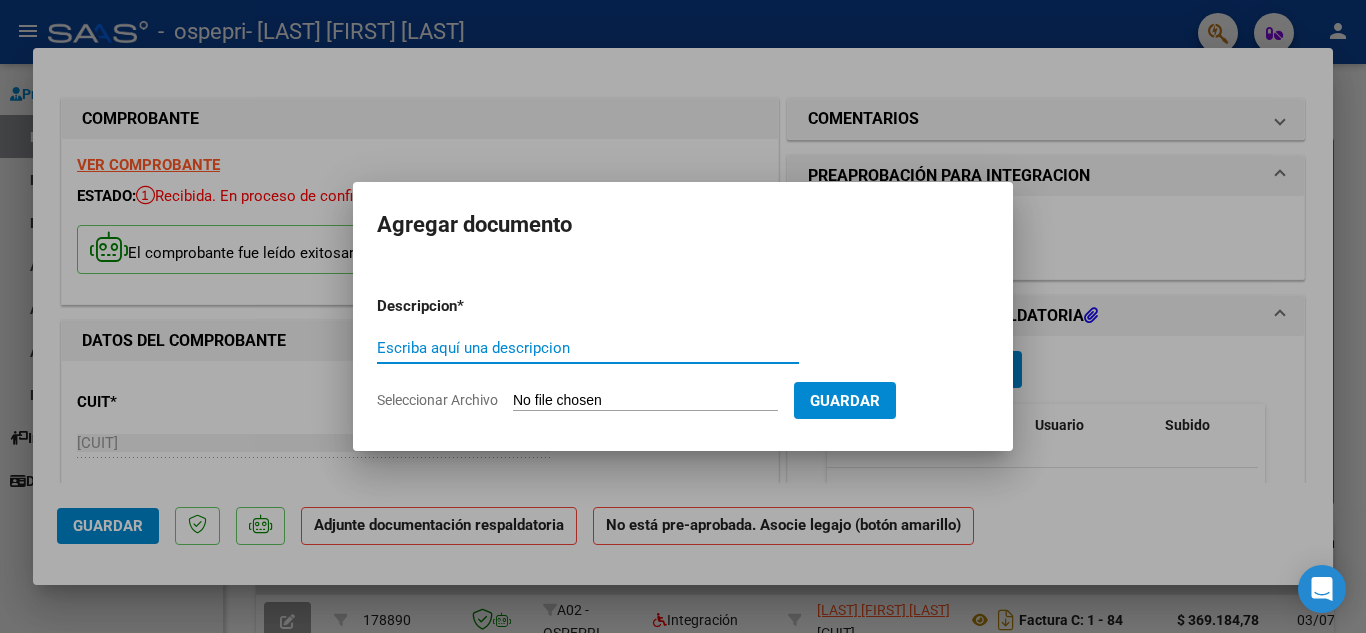 click on "Seleccionar Archivo" 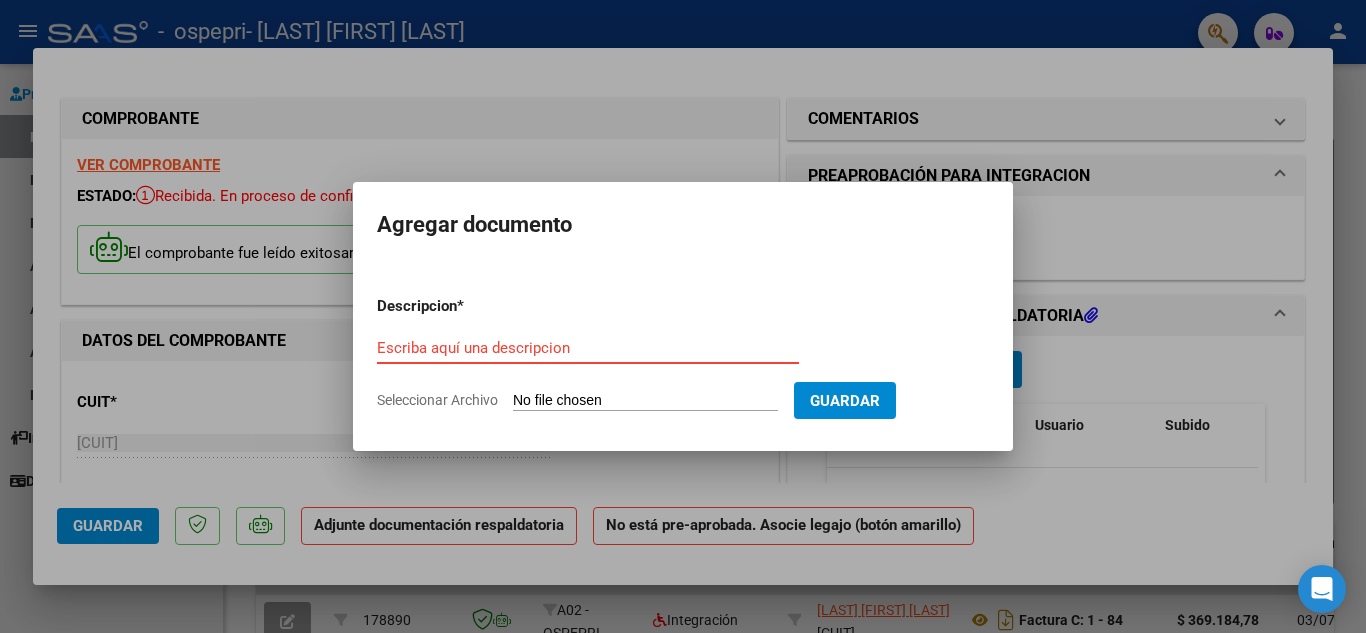 click on "Escriba aquí una descripcion" at bounding box center [588, 348] 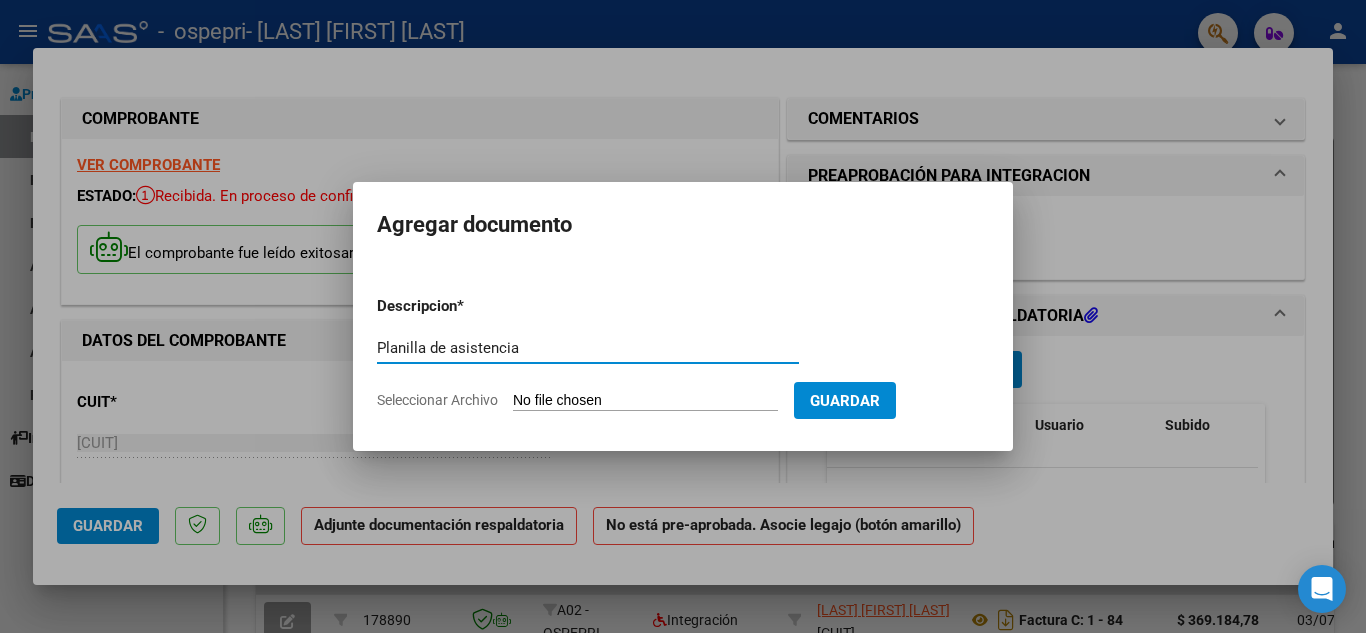 type on "Planilla de asistencia" 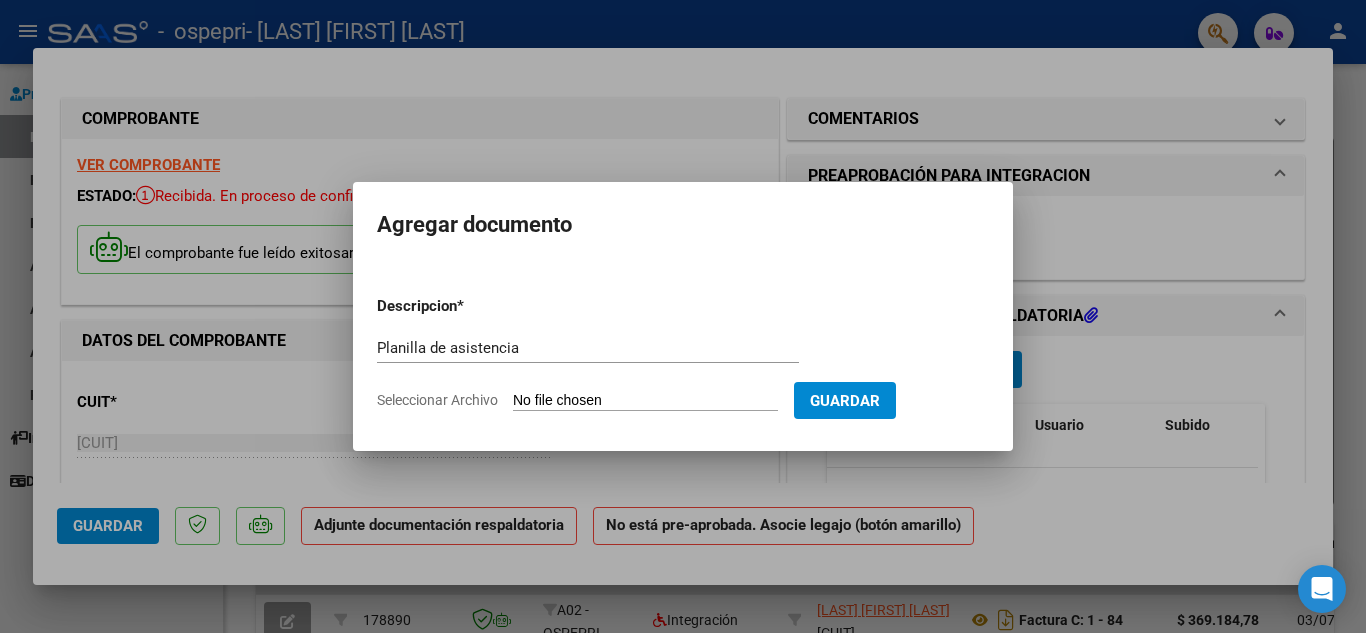 type on "C:\fakepath\Planilla asistencia julio 1..jpeg" 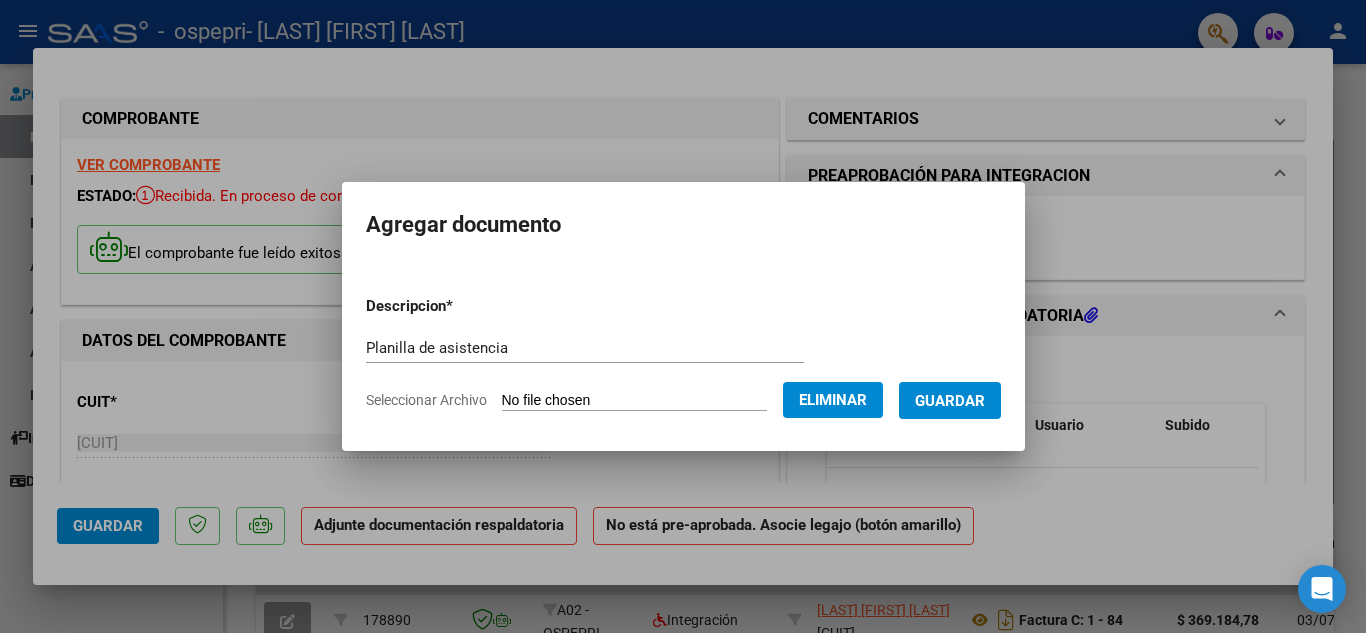 click on "Seleccionar Archivo" 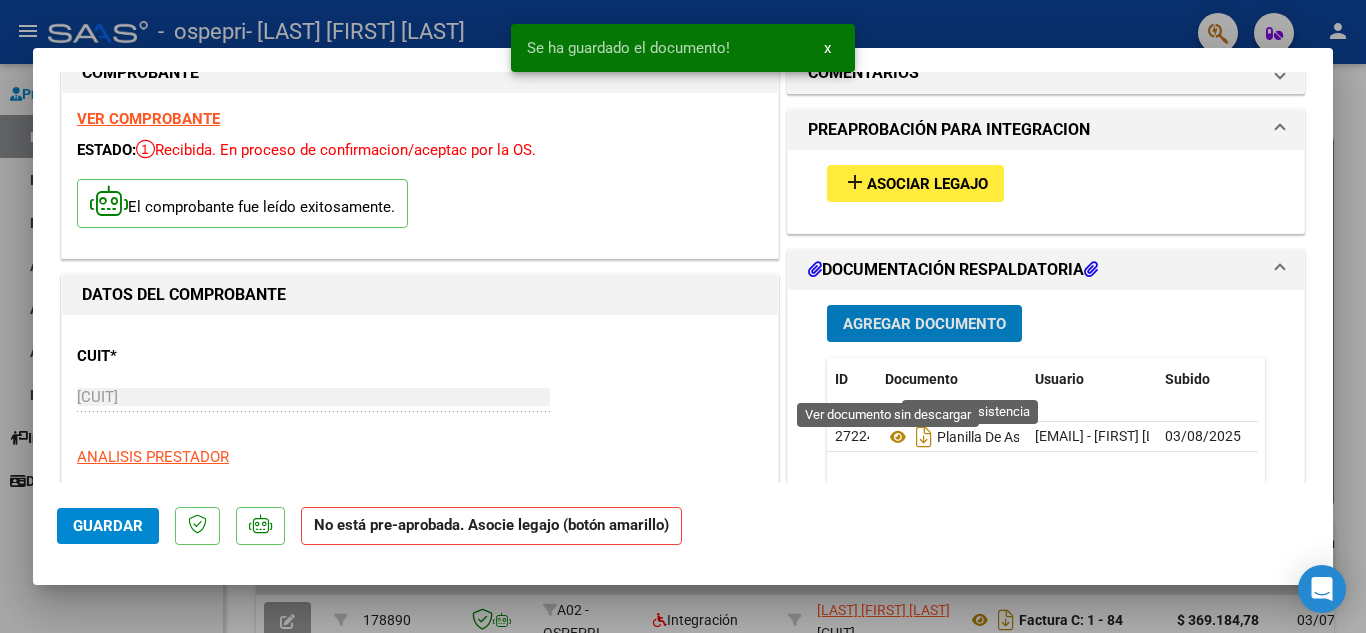 scroll, scrollTop: 0, scrollLeft: 0, axis: both 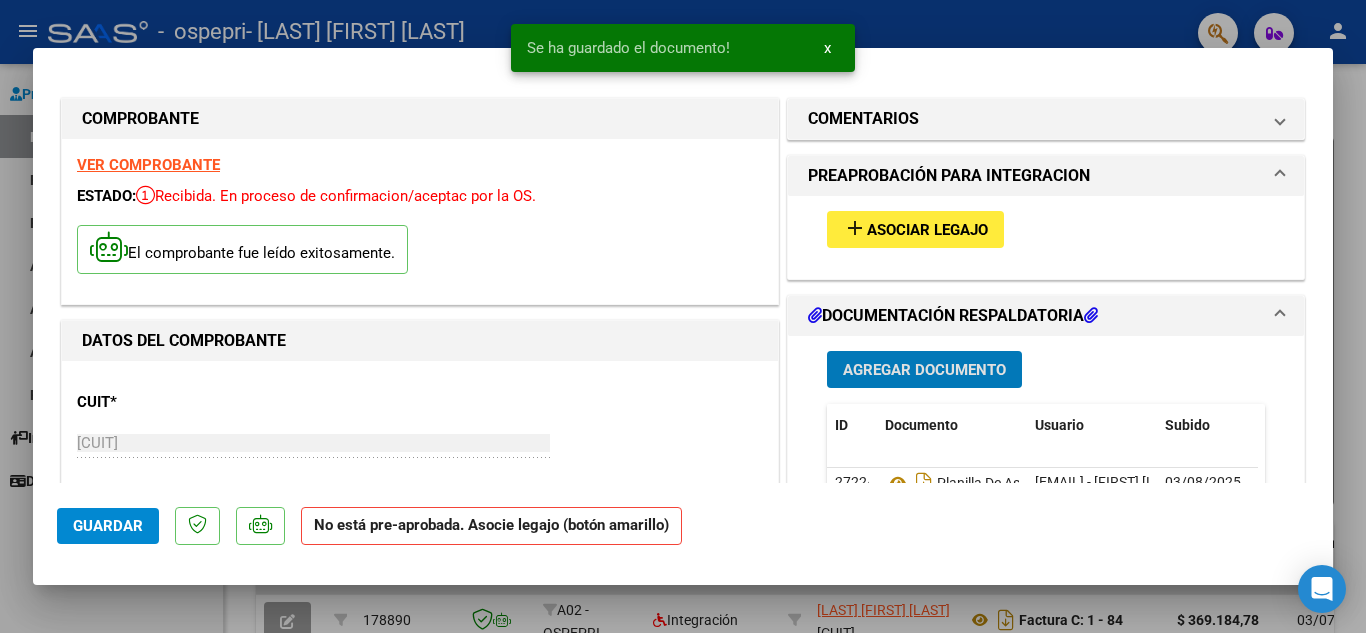 click on "Agregar Documento" at bounding box center [924, 370] 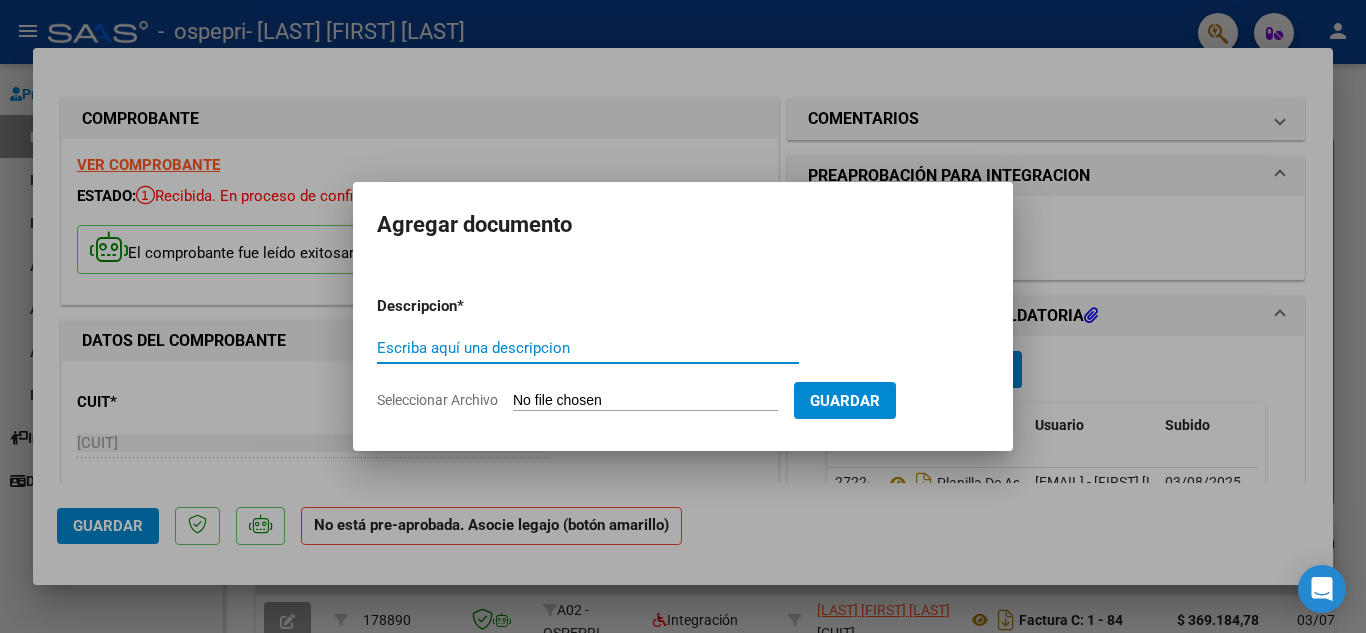 click on "Escriba aquí una descripcion" at bounding box center [588, 348] 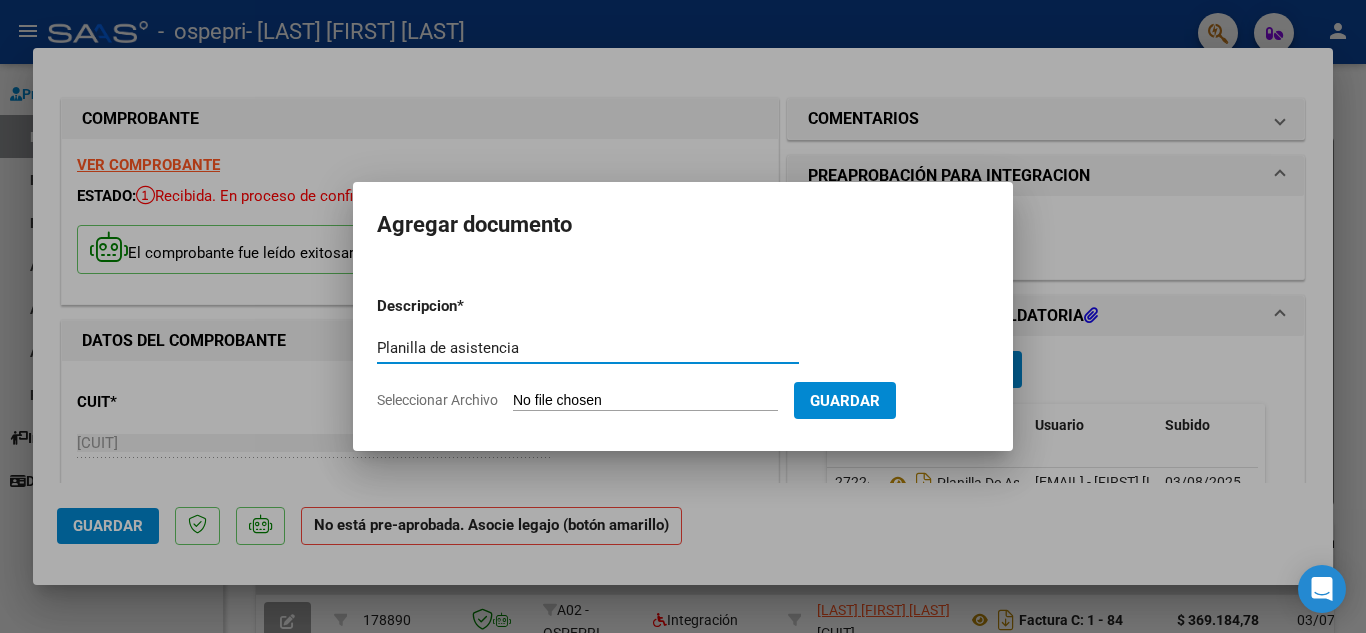 type on "Planilla de asistencia" 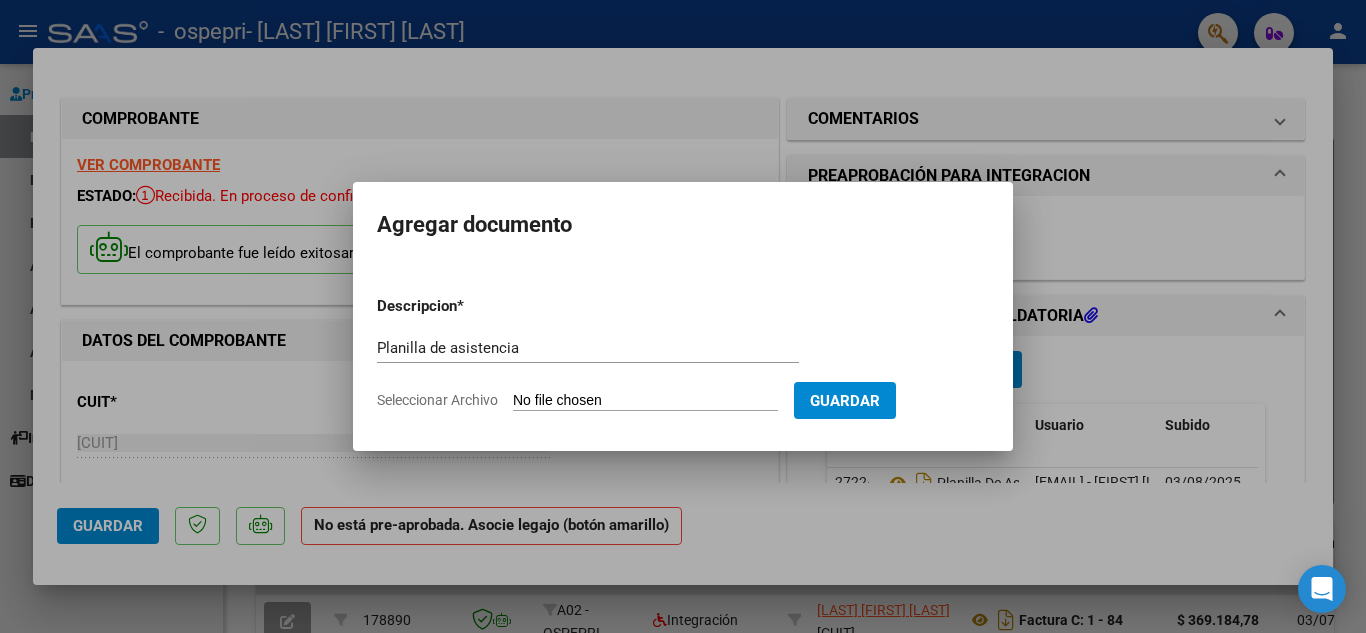 type on "C:\fakepath\Planilla asistencia julio 2..jpeg" 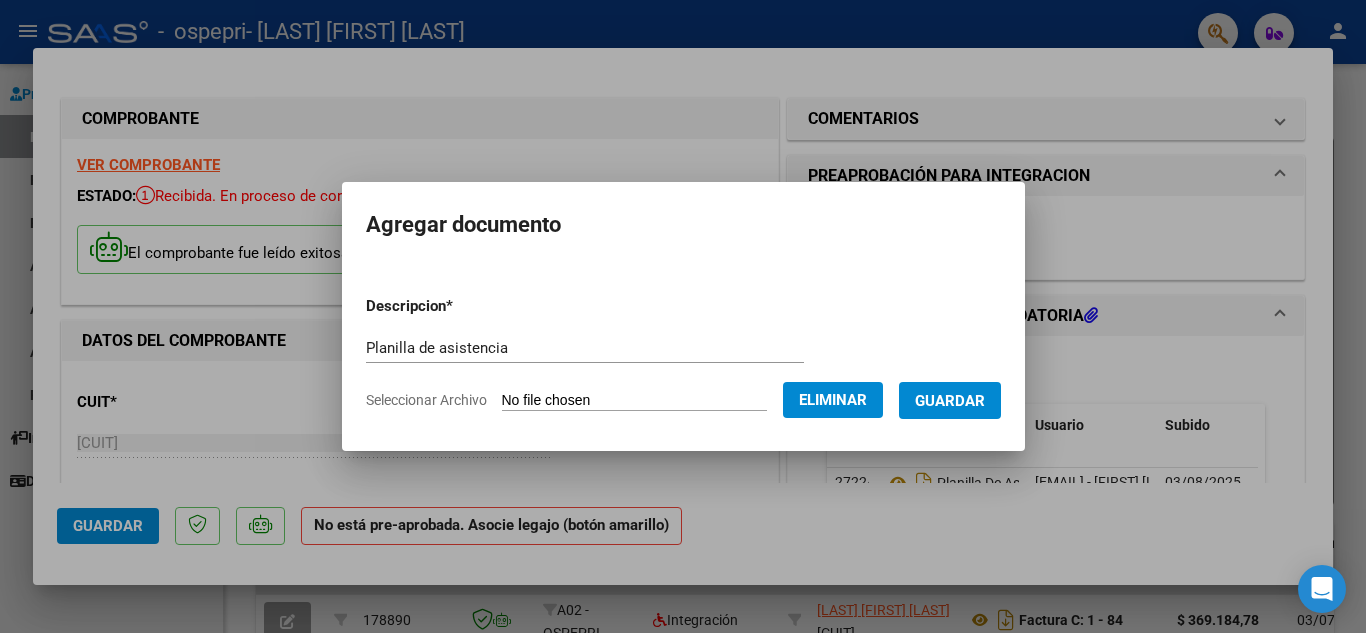 click on "Guardar" at bounding box center [950, 401] 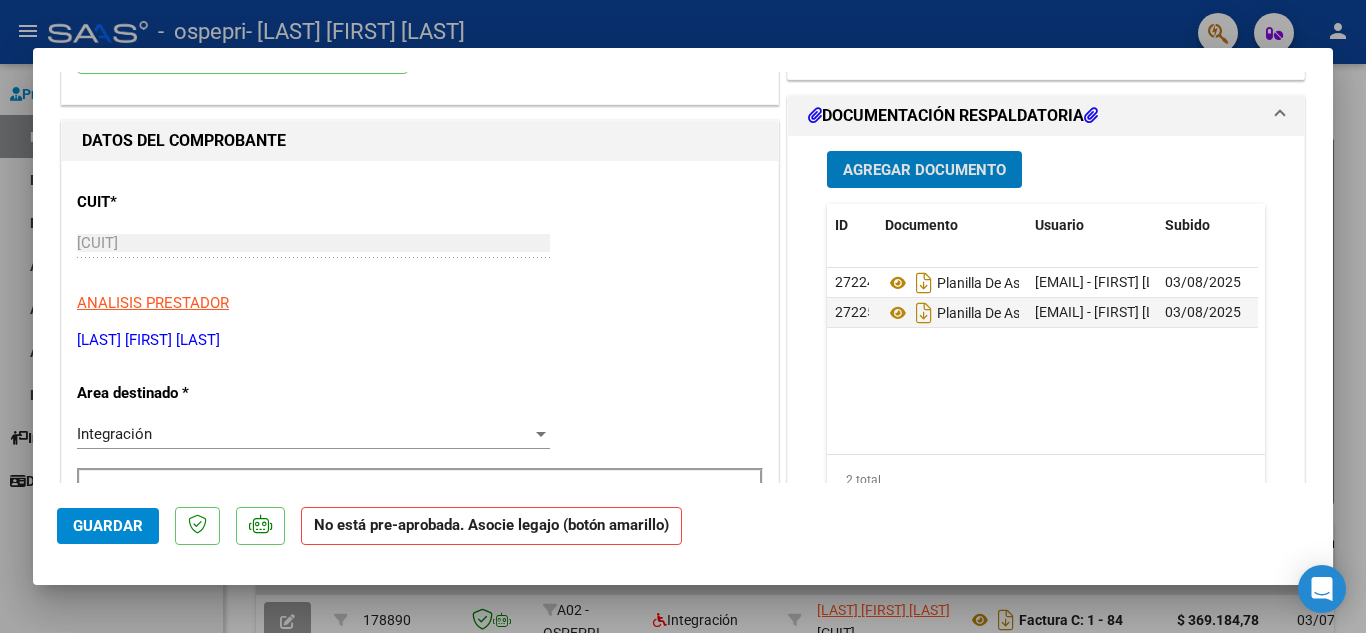 scroll, scrollTop: 0, scrollLeft: 0, axis: both 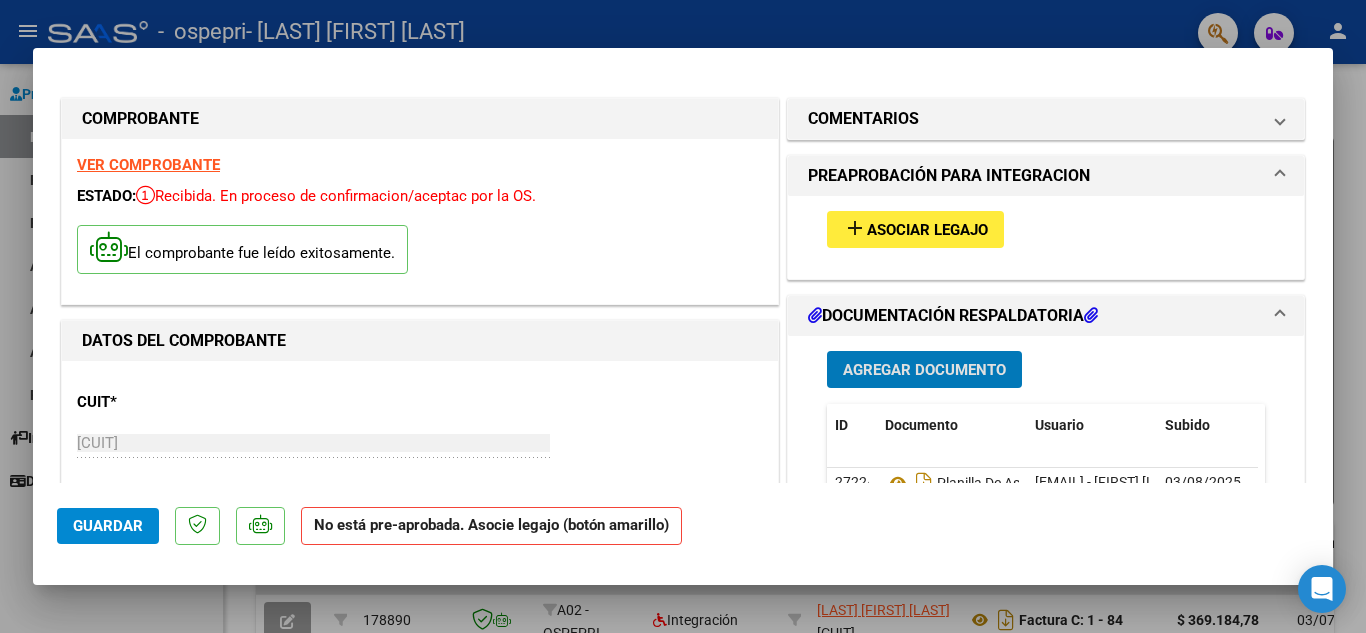click on "add Asociar Legajo" at bounding box center (915, 229) 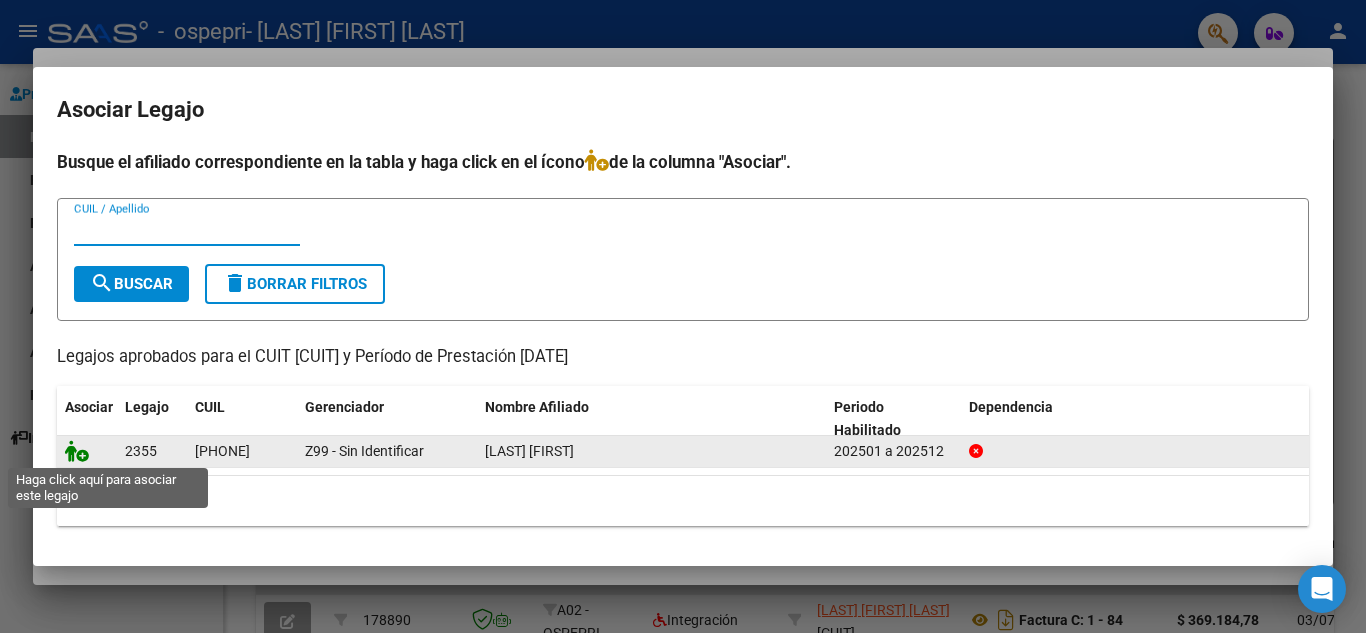 click 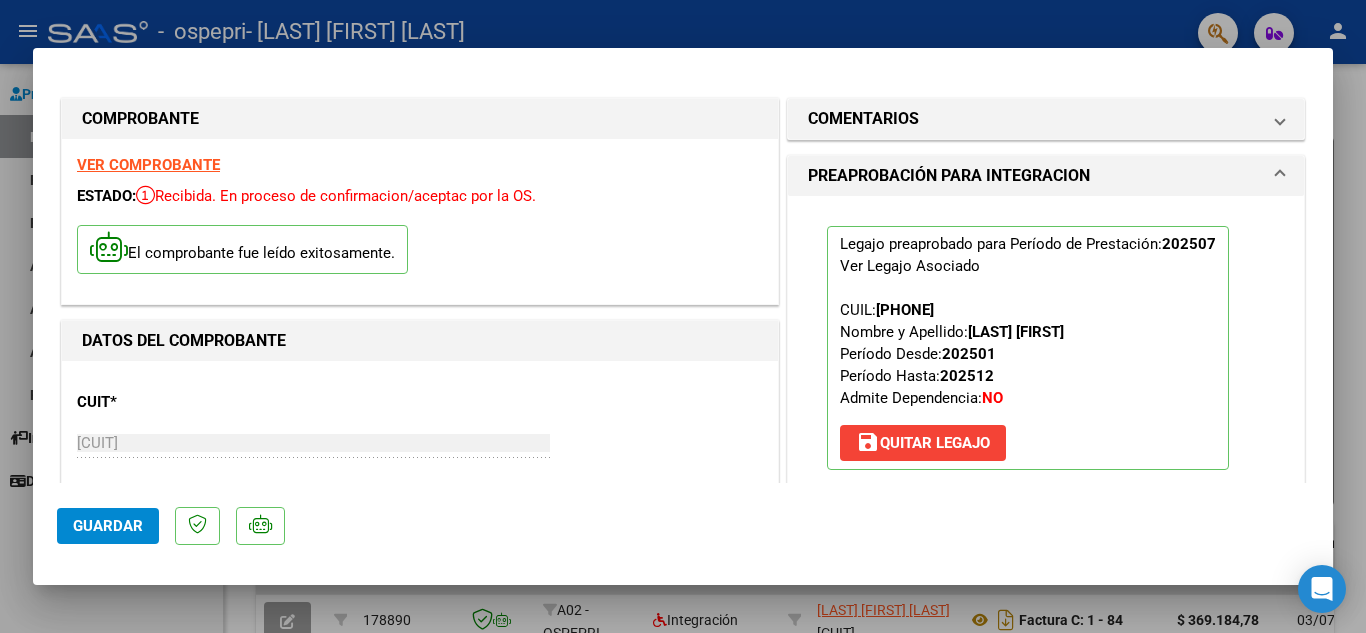 scroll, scrollTop: 100, scrollLeft: 0, axis: vertical 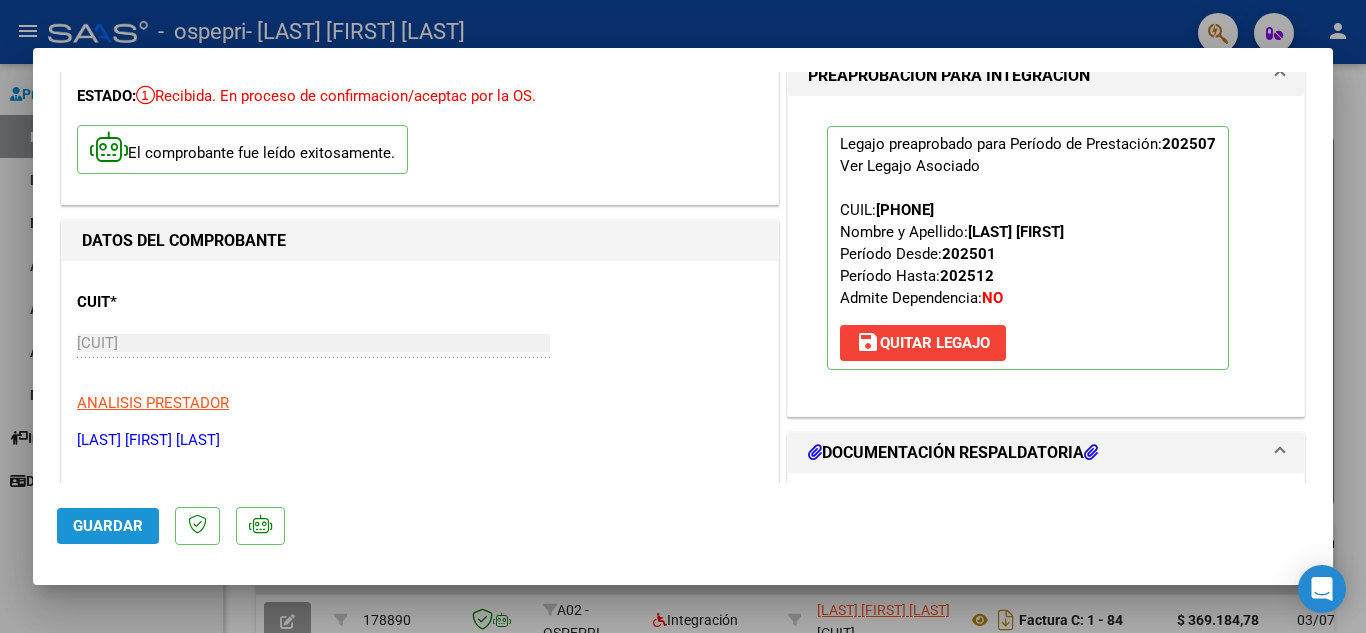 click on "Guardar" 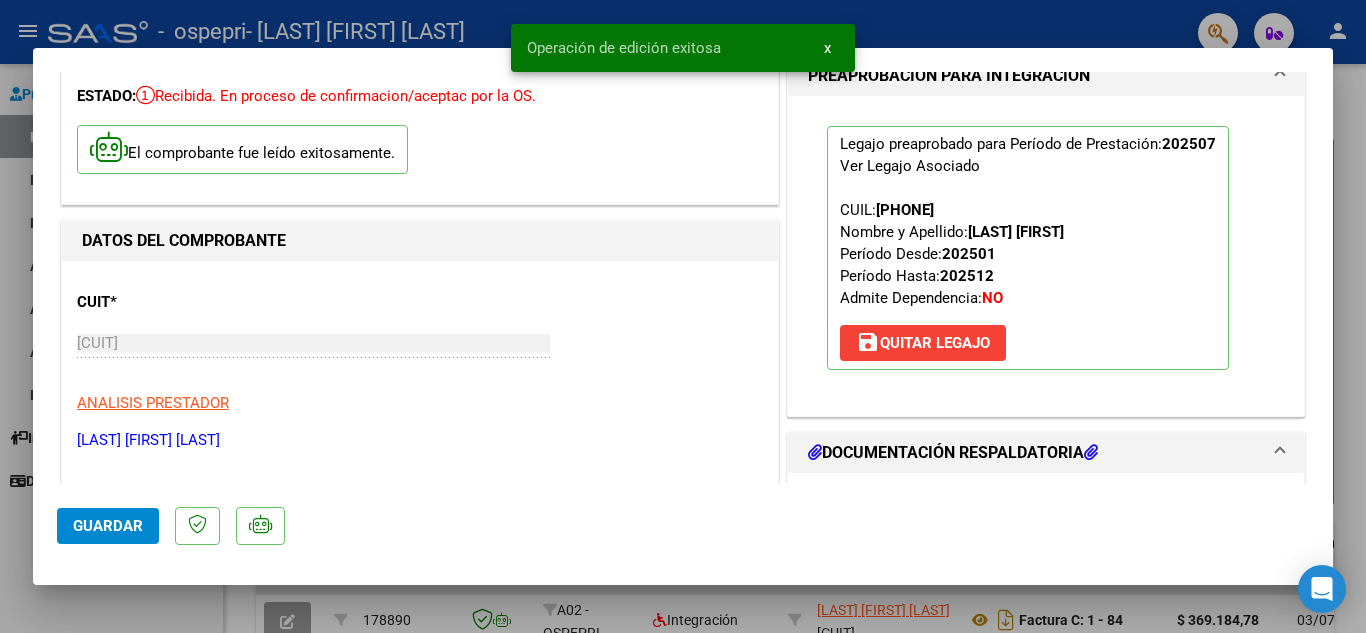 click on "x" at bounding box center [827, 48] 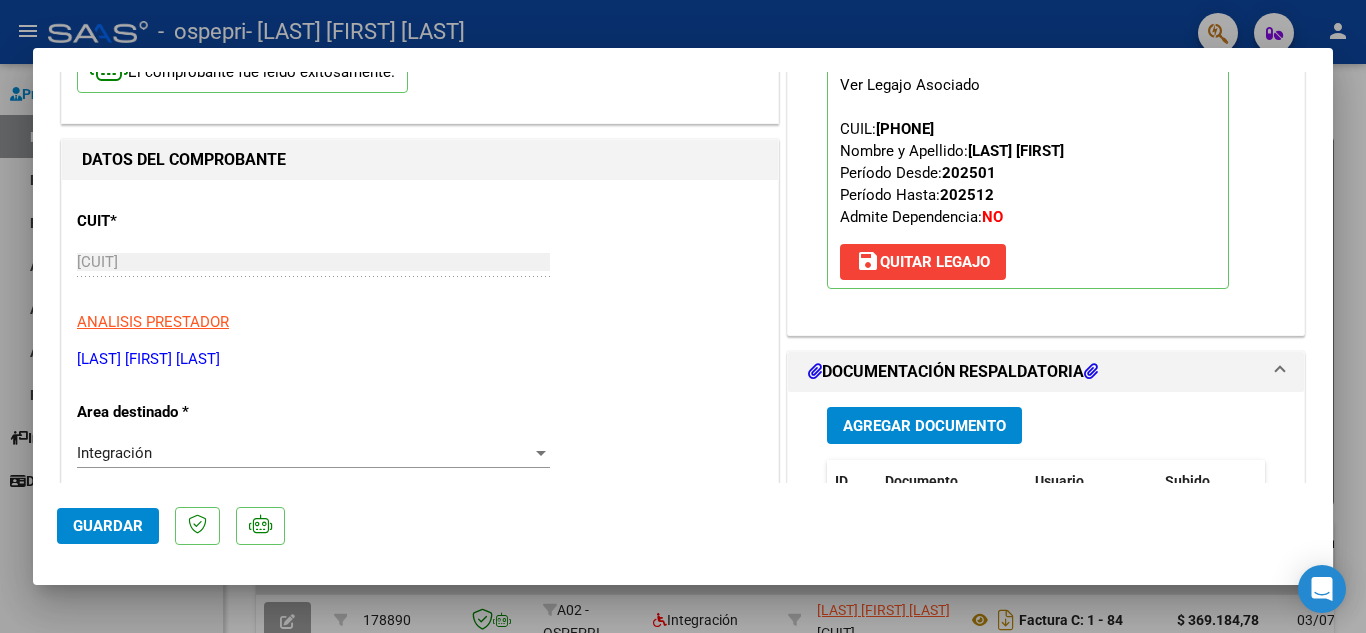 scroll, scrollTop: 200, scrollLeft: 0, axis: vertical 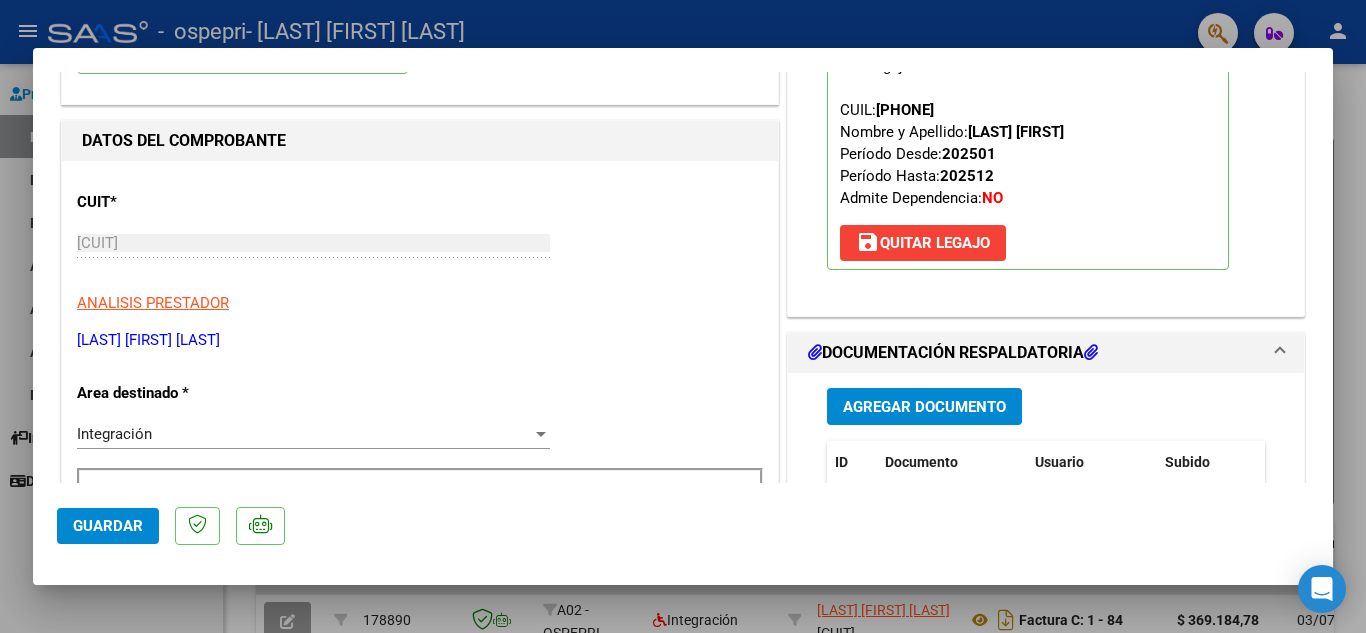 click on "Guardar" 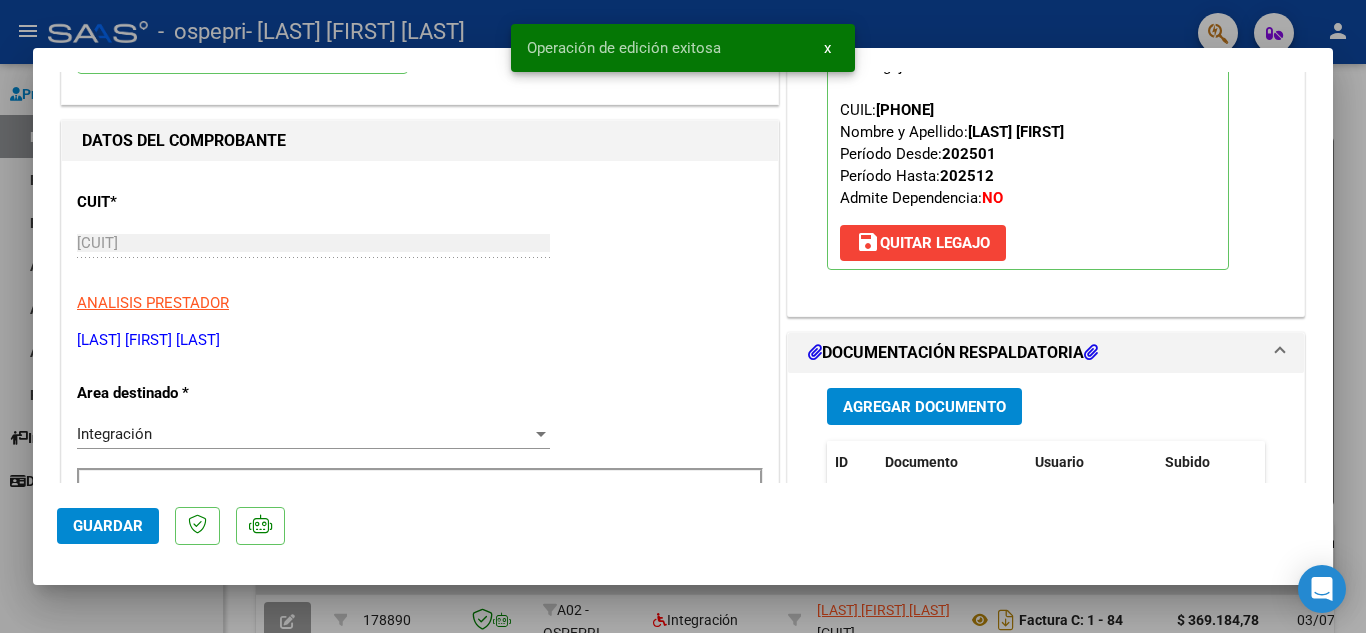 click on "x" at bounding box center [827, 48] 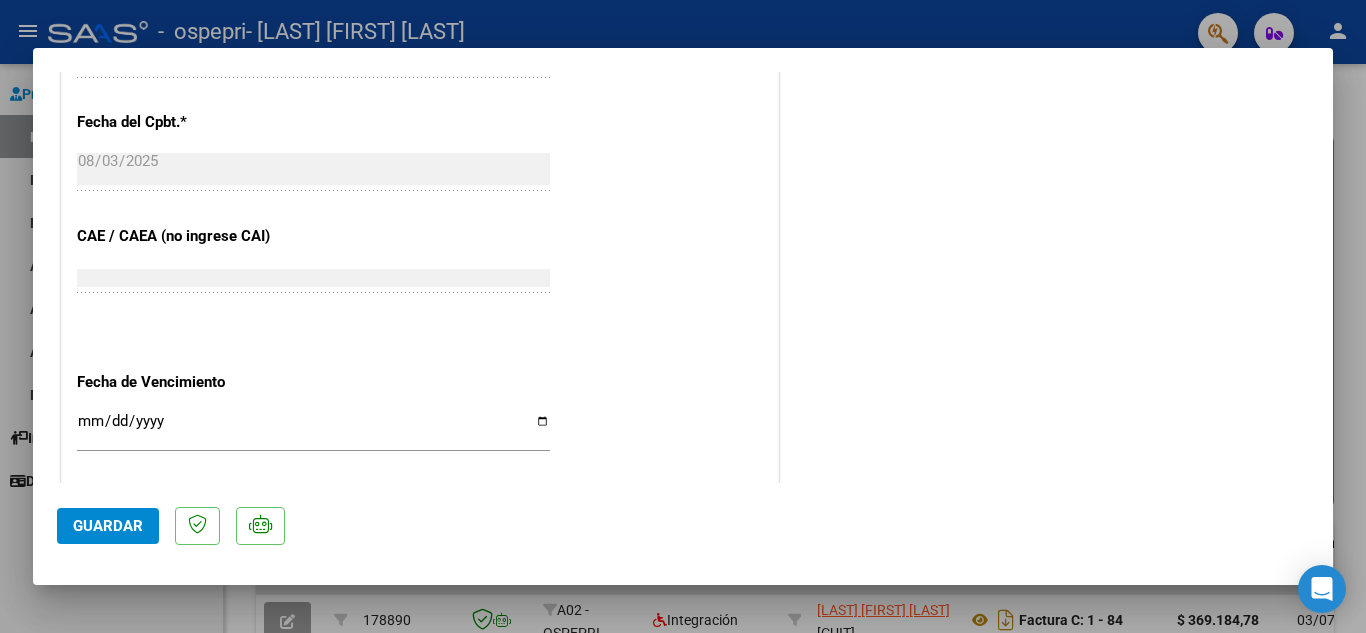 scroll, scrollTop: 1379, scrollLeft: 0, axis: vertical 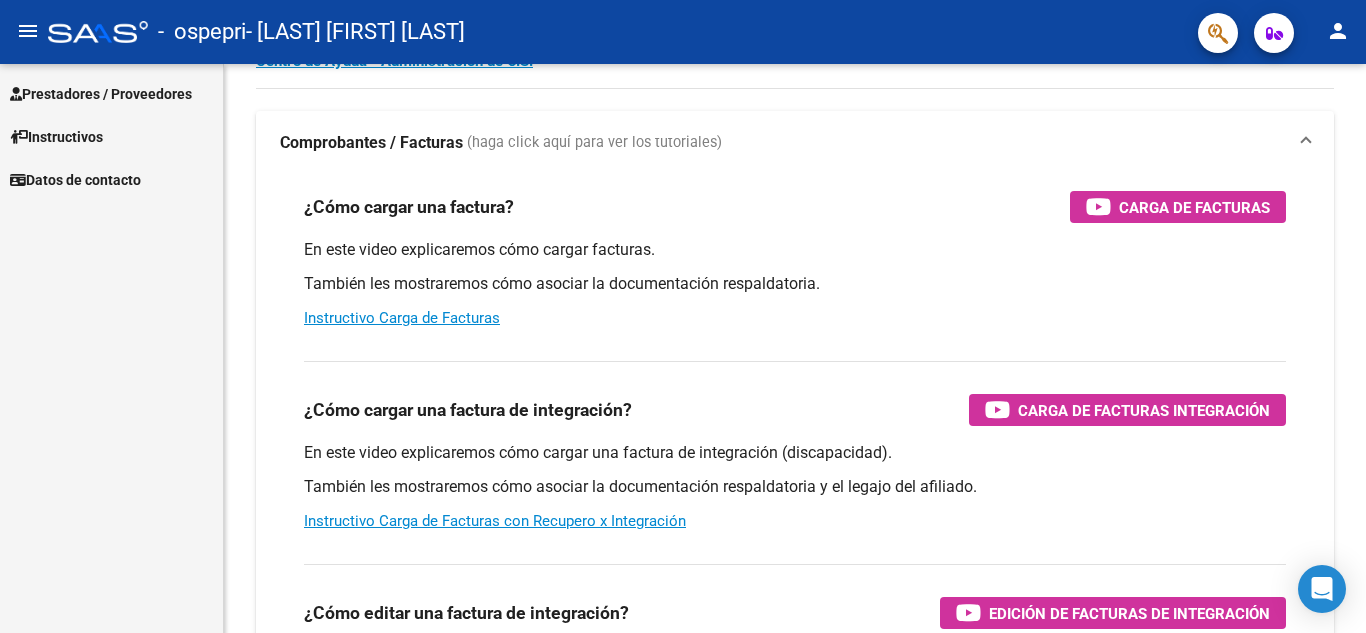 click on "Prestadores / Proveedores" at bounding box center [101, 94] 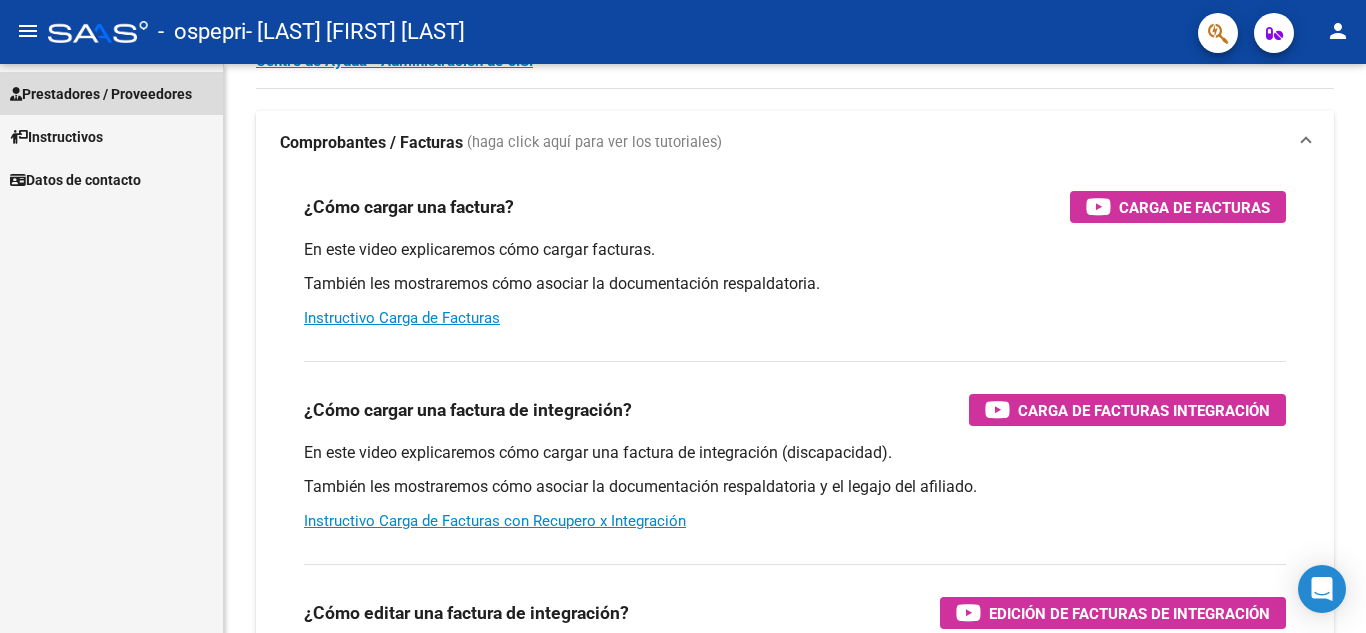 click on "Prestadores / Proveedores" at bounding box center [101, 94] 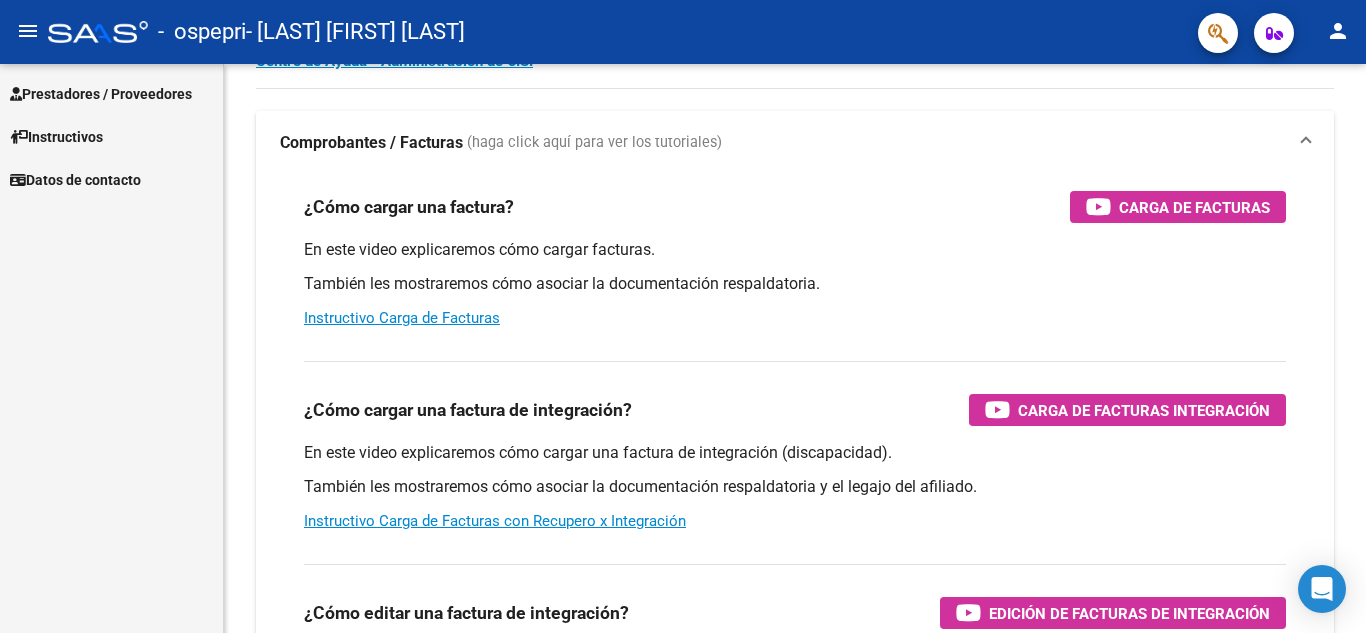 click on "Prestadores / Proveedores" at bounding box center [101, 94] 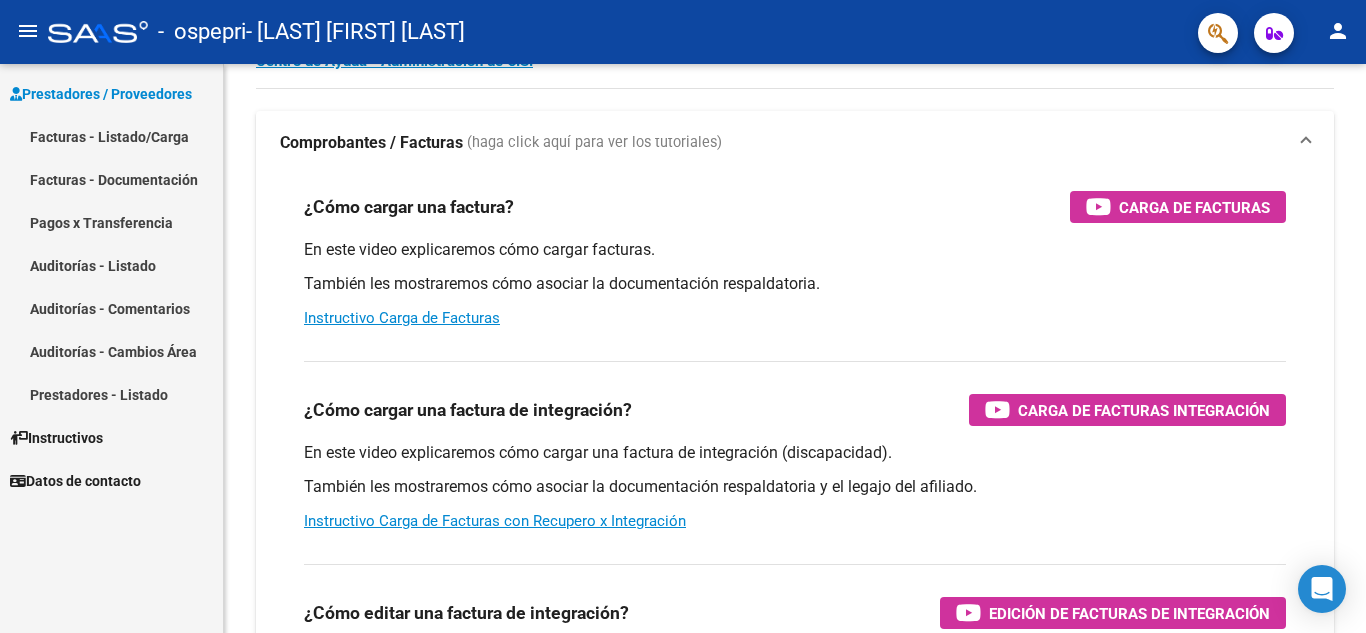 click on "Facturas - Listado/Carga" at bounding box center [111, 136] 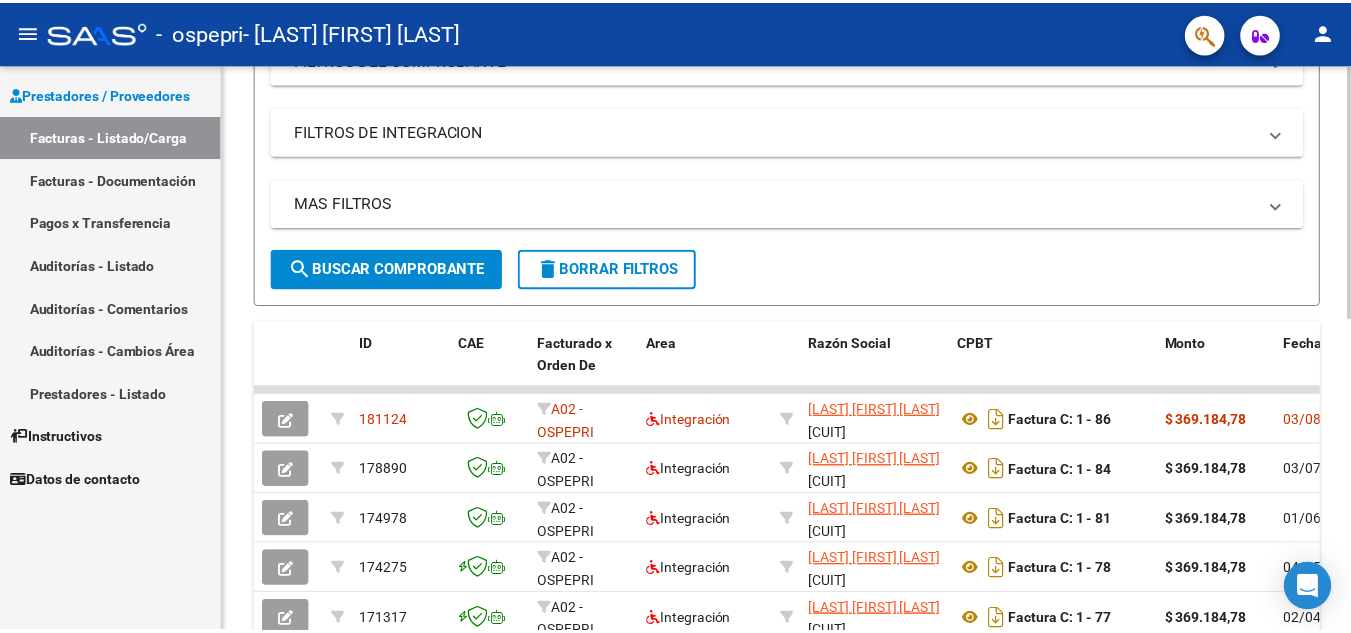 scroll, scrollTop: 400, scrollLeft: 0, axis: vertical 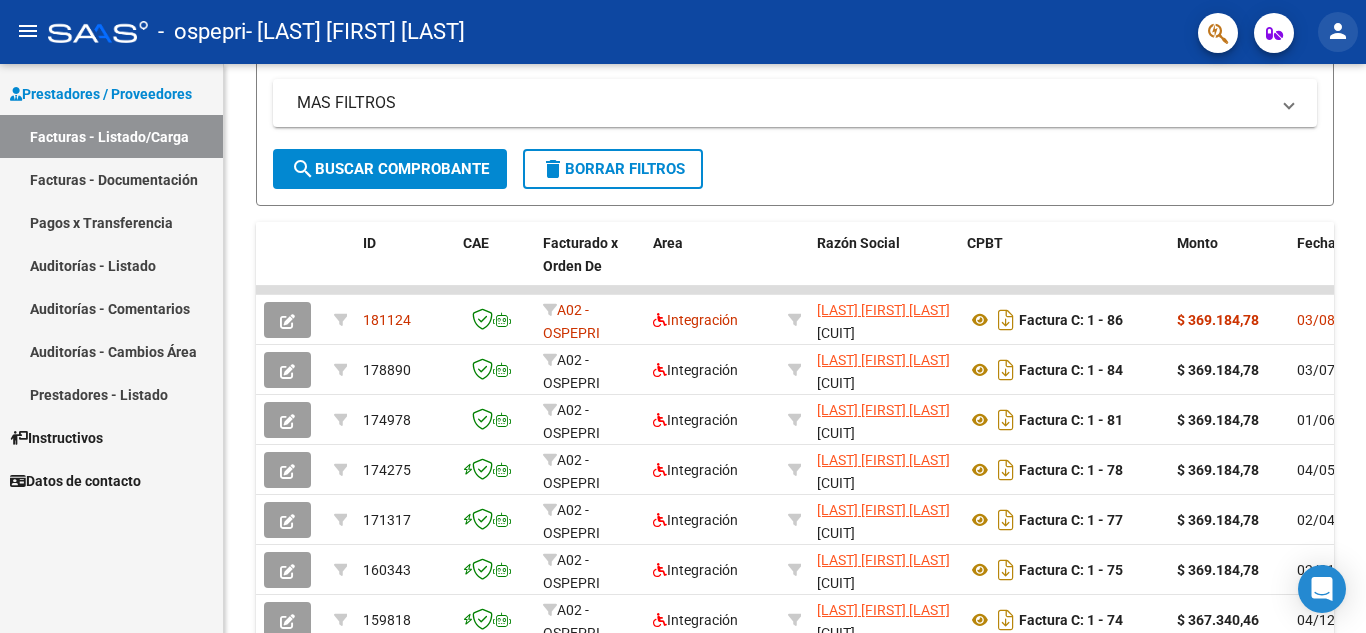 click on "person" 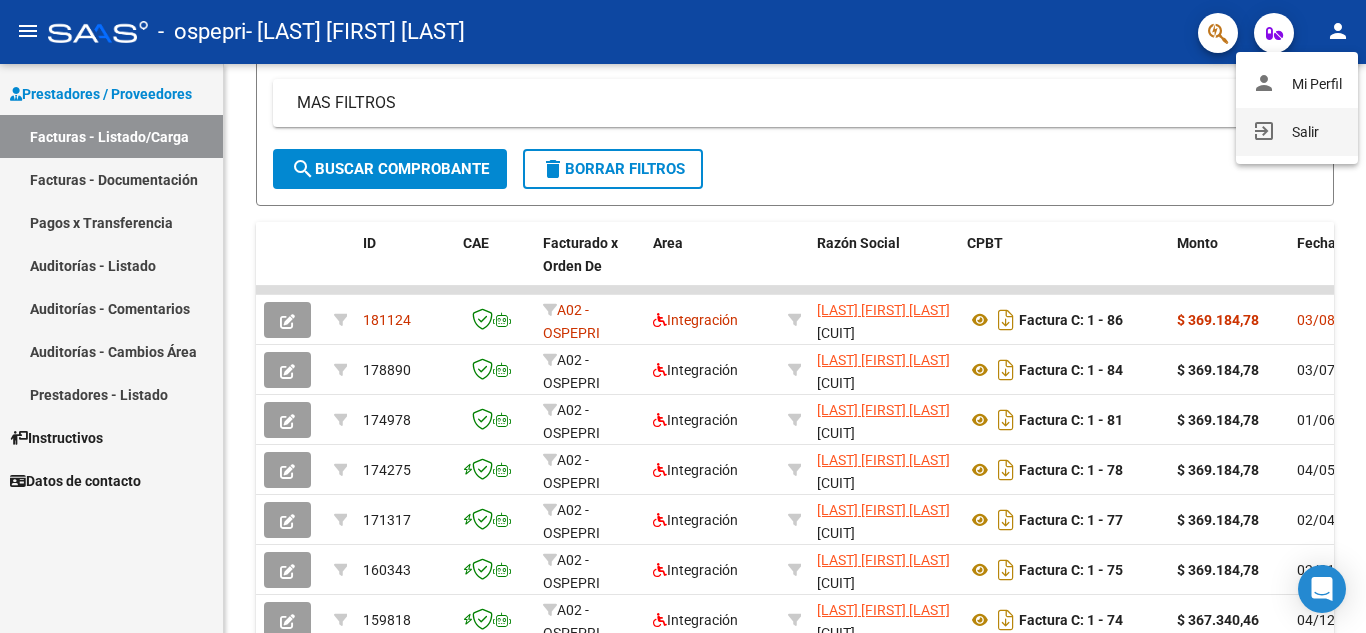 click on "exit_to_app  Salir" at bounding box center [1297, 132] 